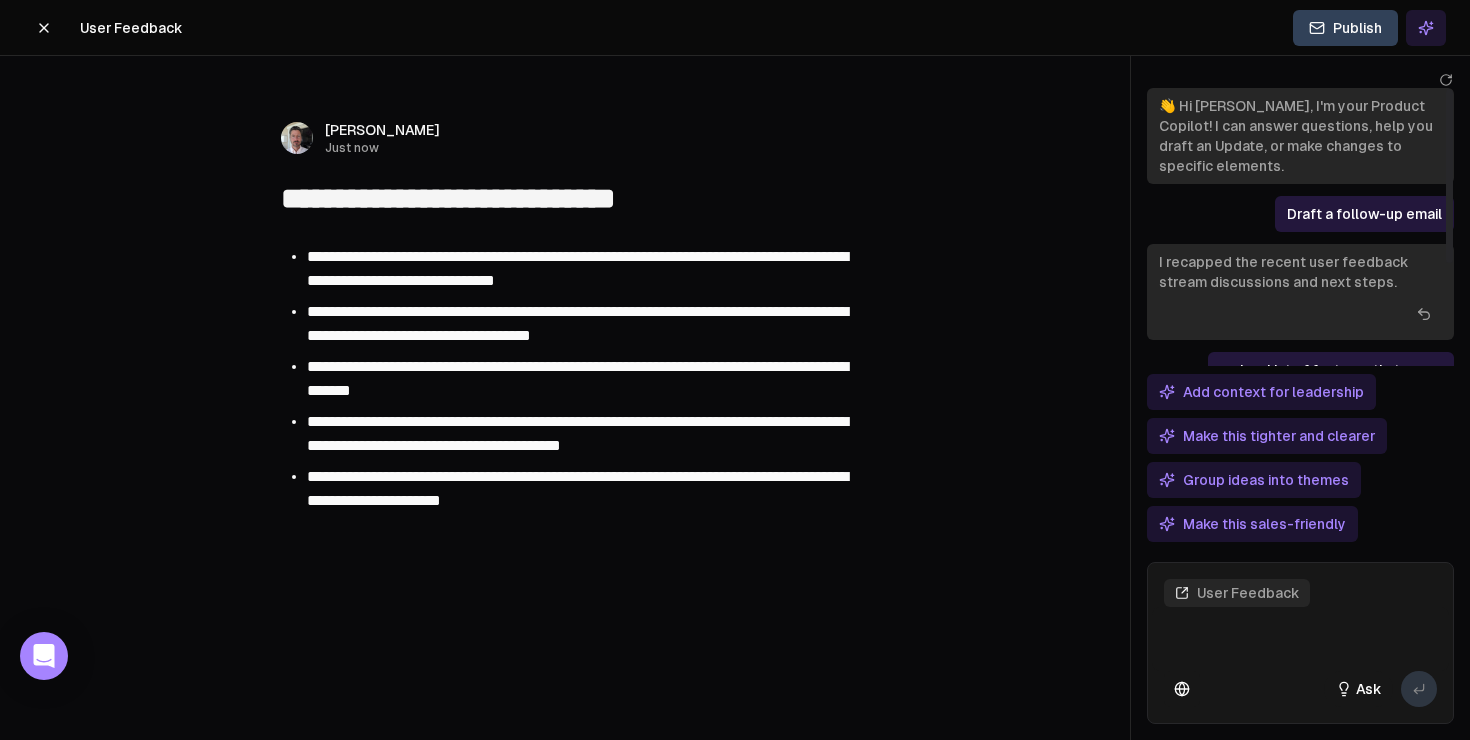 scroll, scrollTop: 0, scrollLeft: 0, axis: both 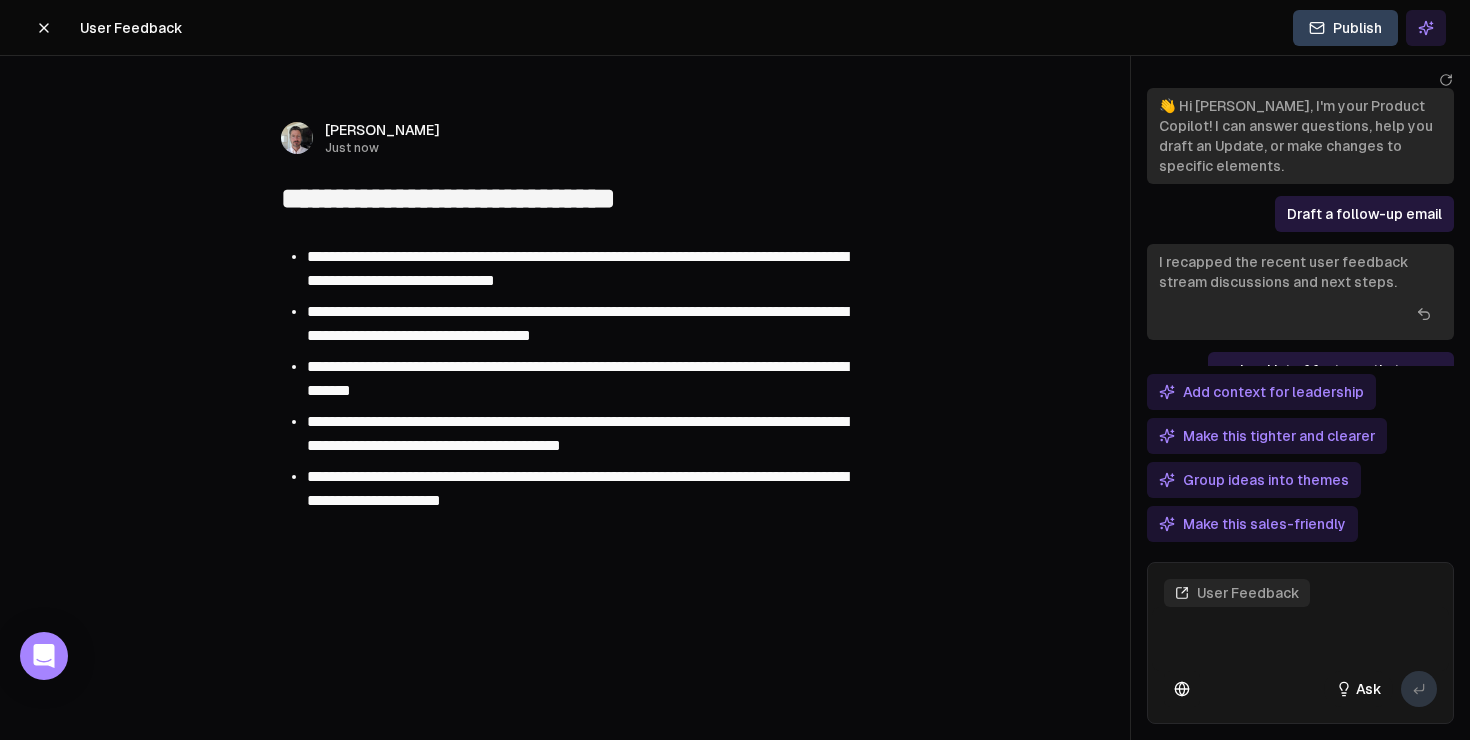 click 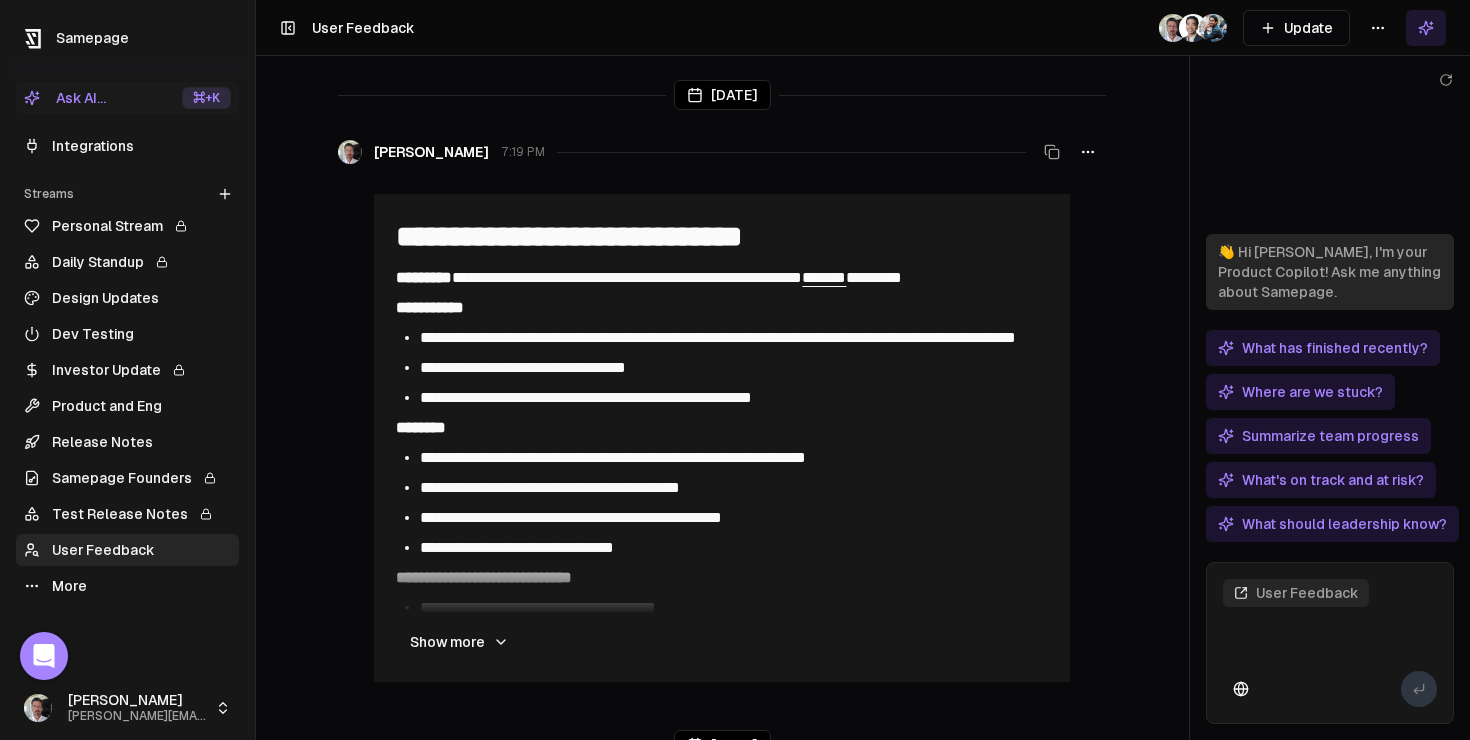 click on "**********" at bounding box center (735, 370) 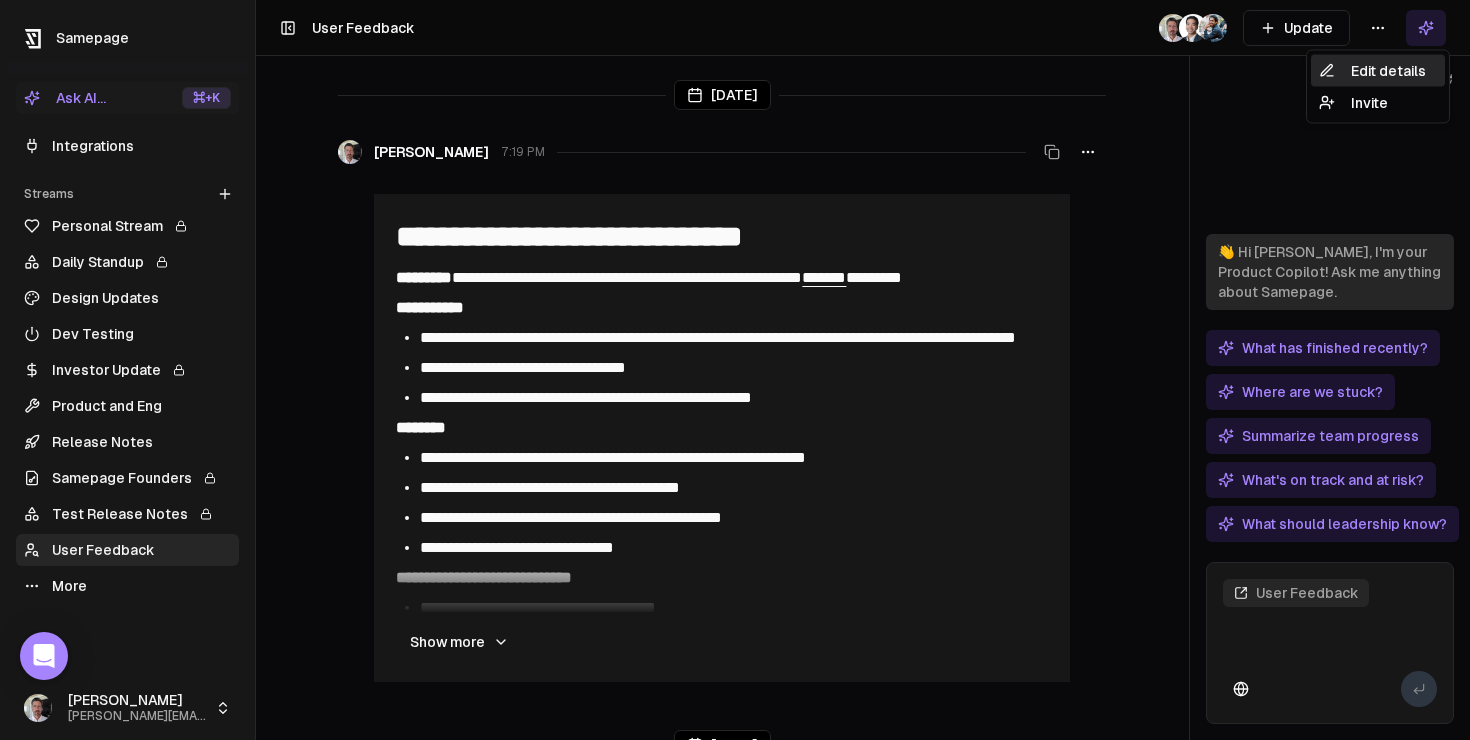click on "Edit details" at bounding box center [1378, 71] 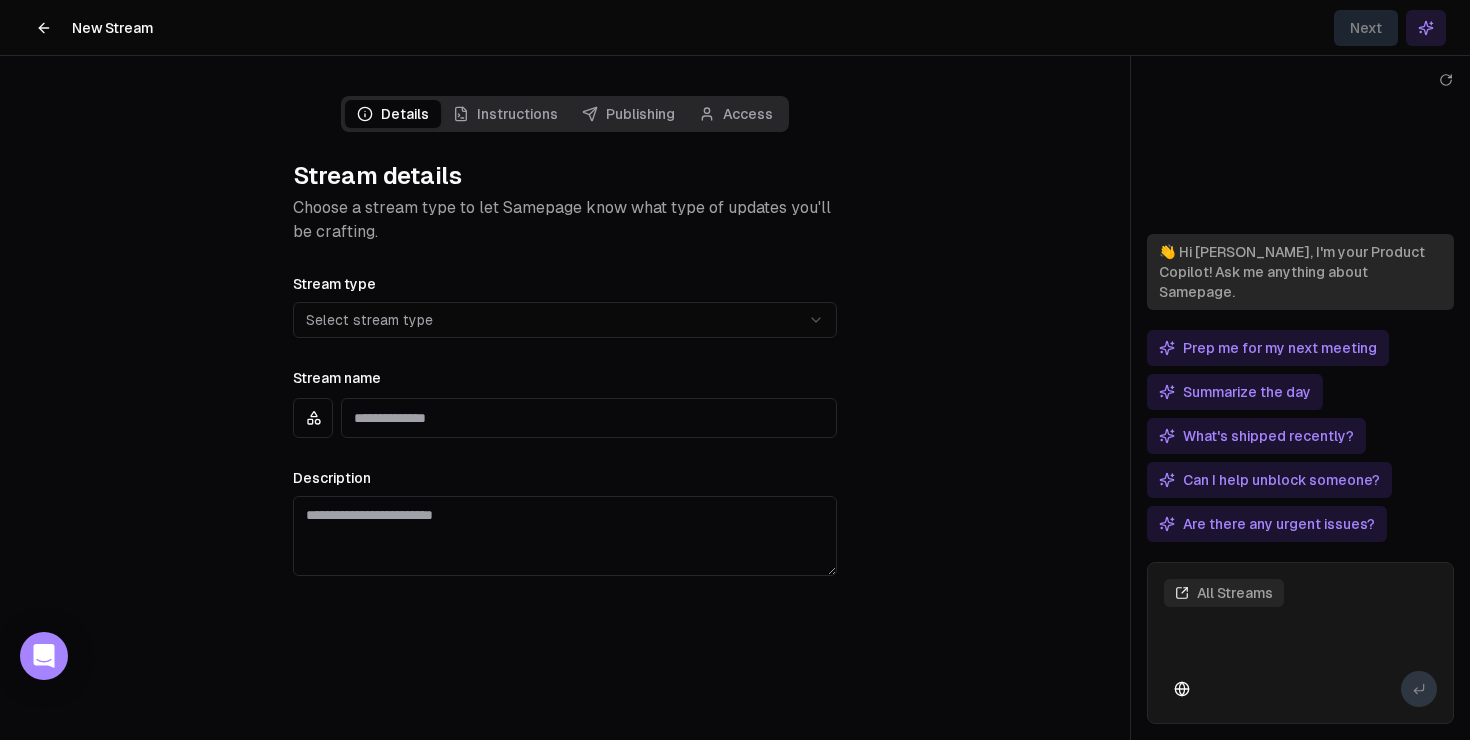 scroll, scrollTop: 0, scrollLeft: 0, axis: both 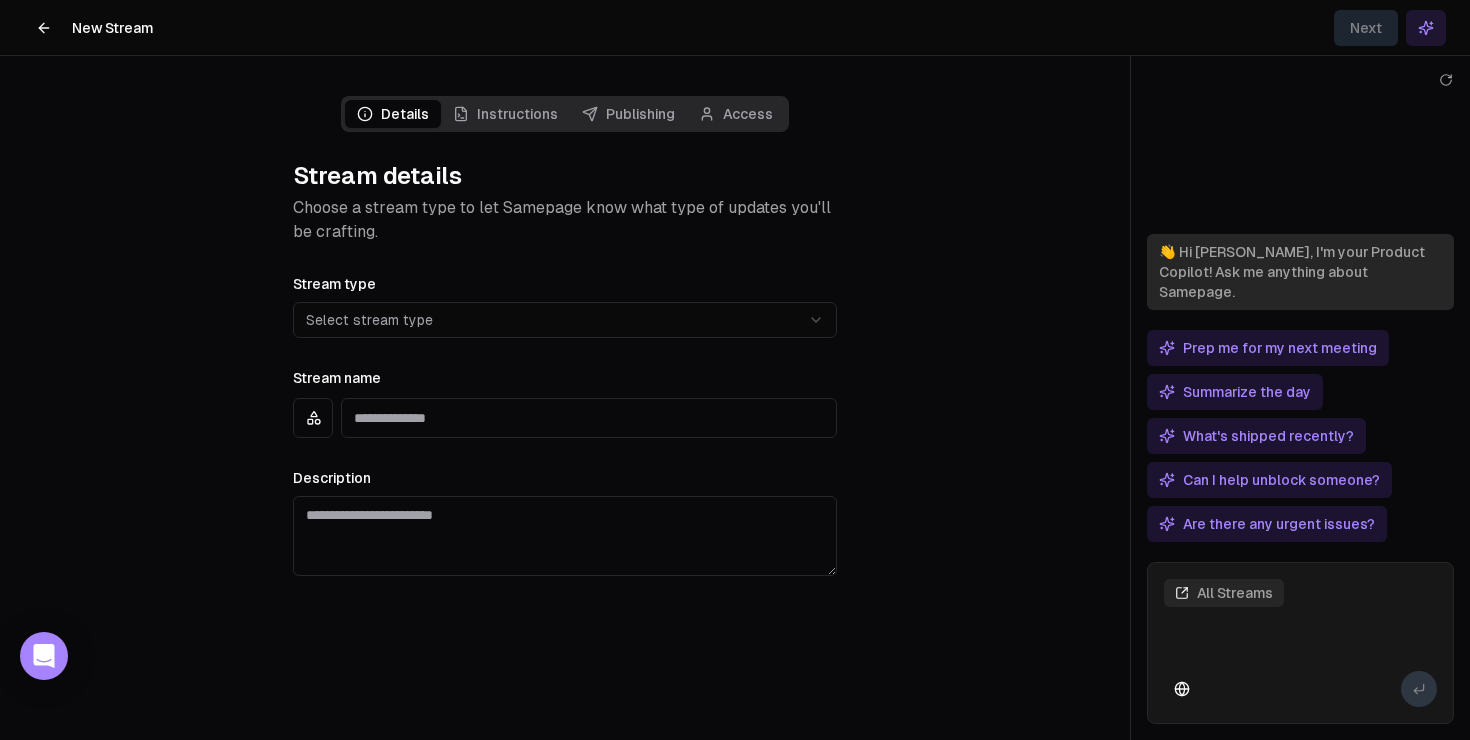 click on "**********" at bounding box center [735, 370] 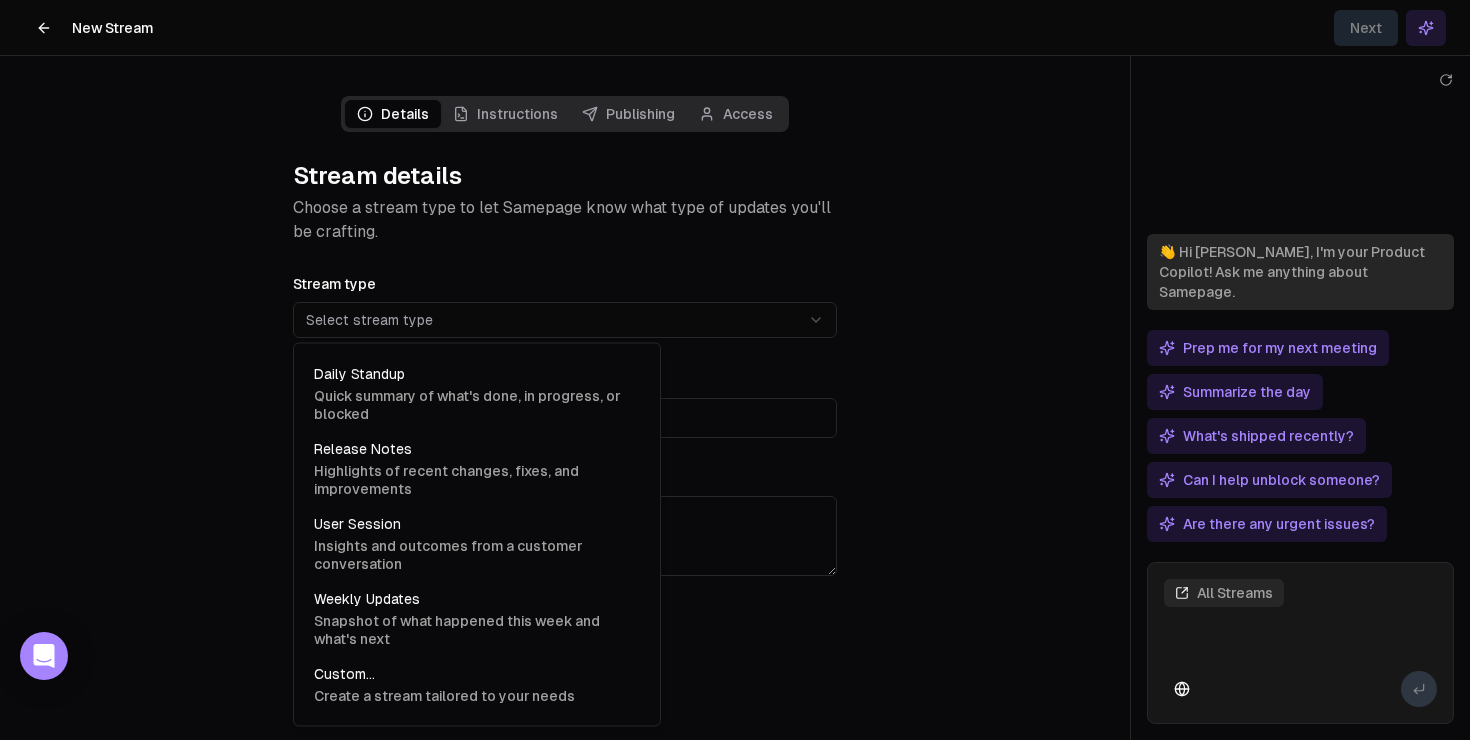 select on "**********" 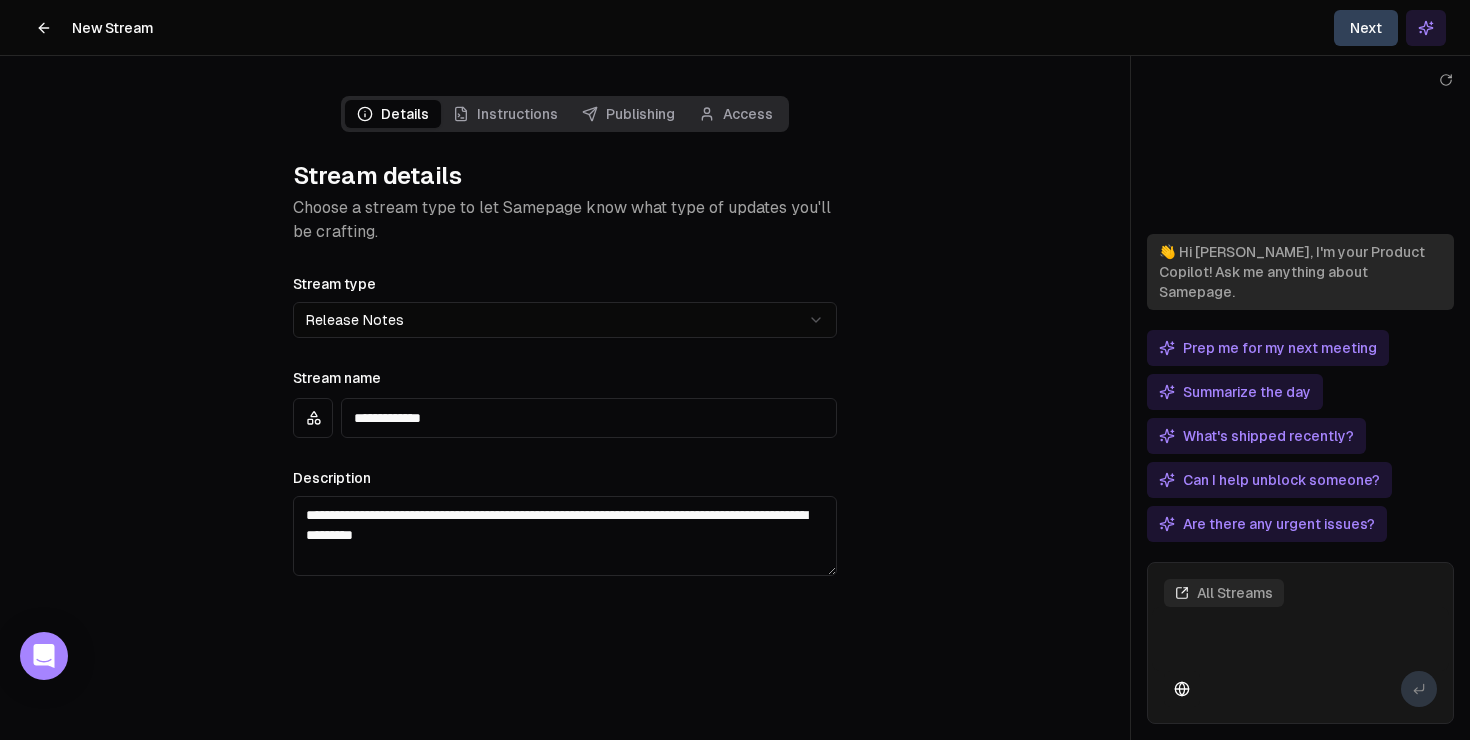 click on "Next" at bounding box center [1366, 28] 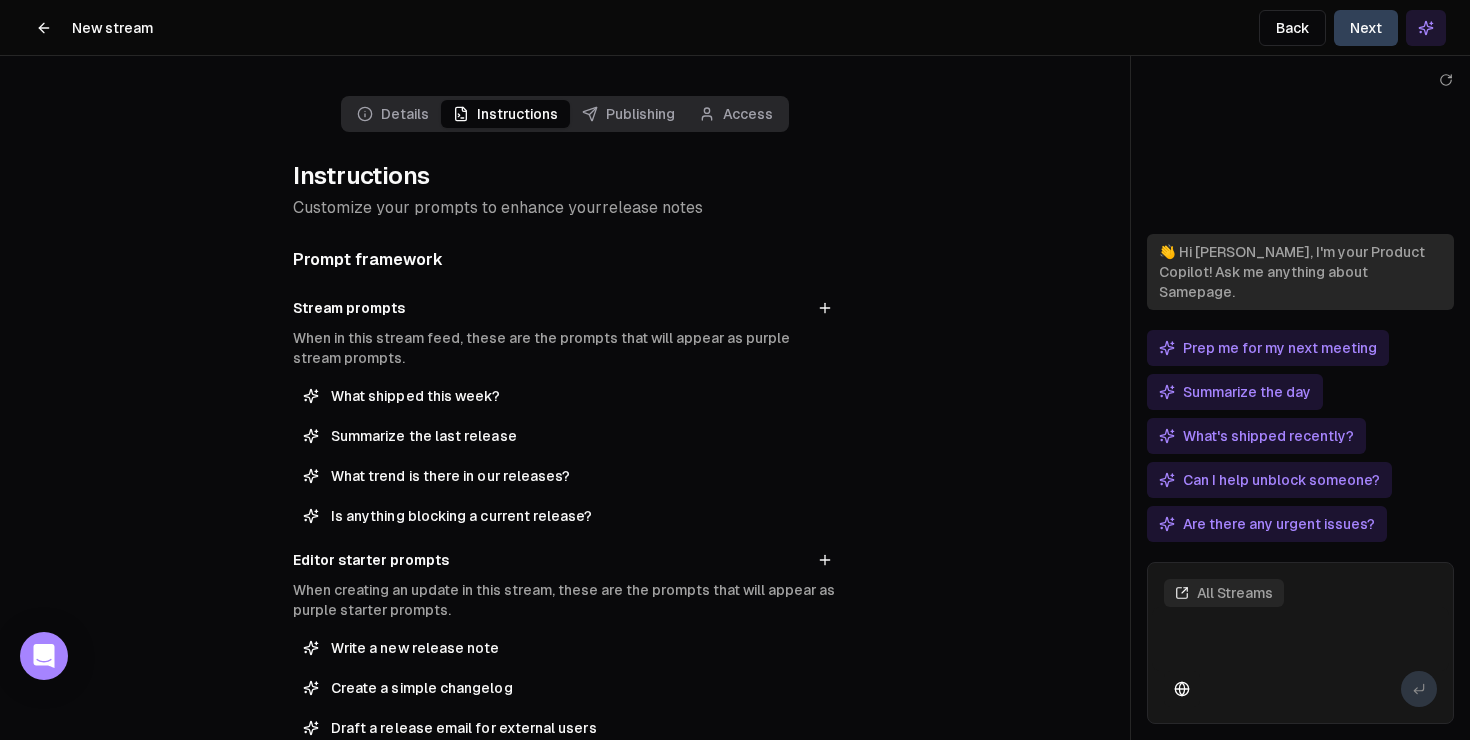 scroll, scrollTop: 84, scrollLeft: 0, axis: vertical 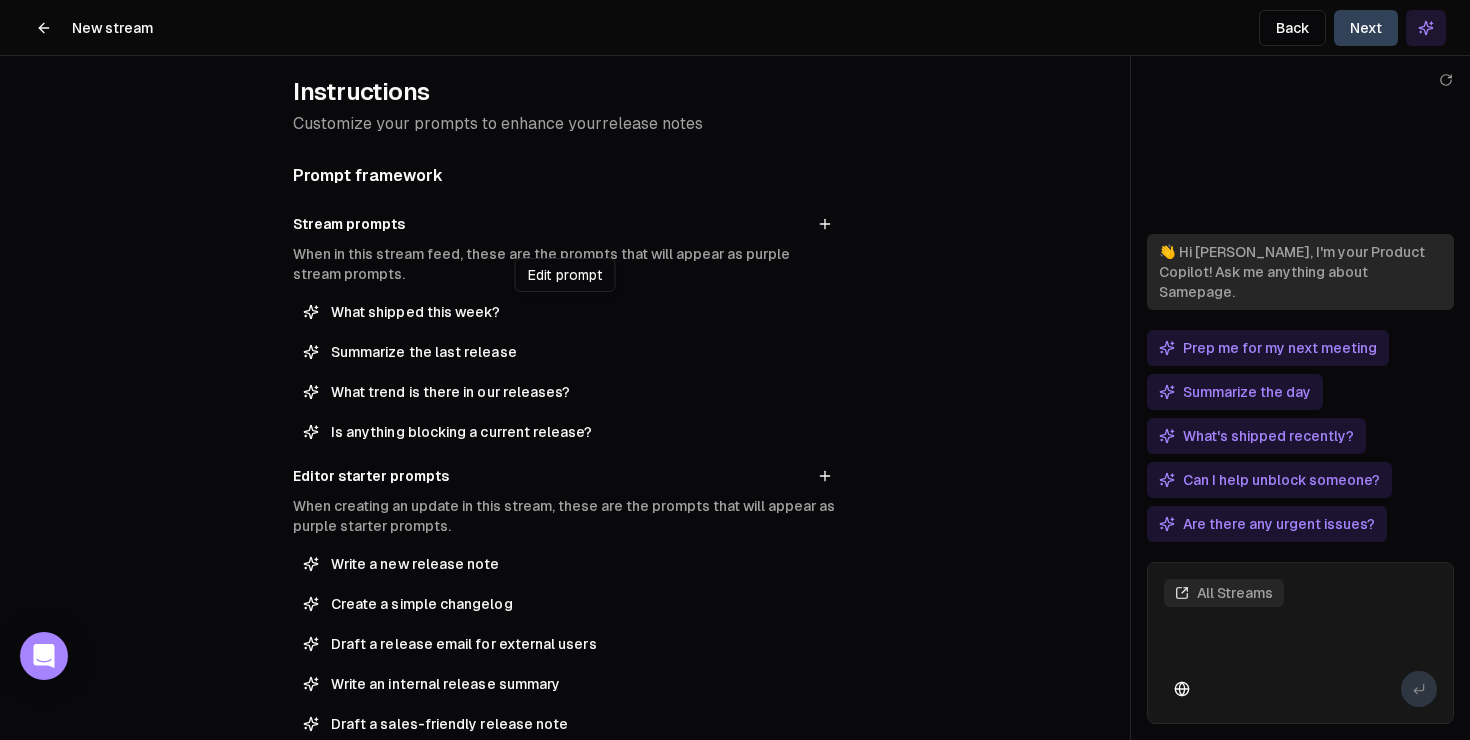 click on "What shipped this week?" at bounding box center (579, 312) 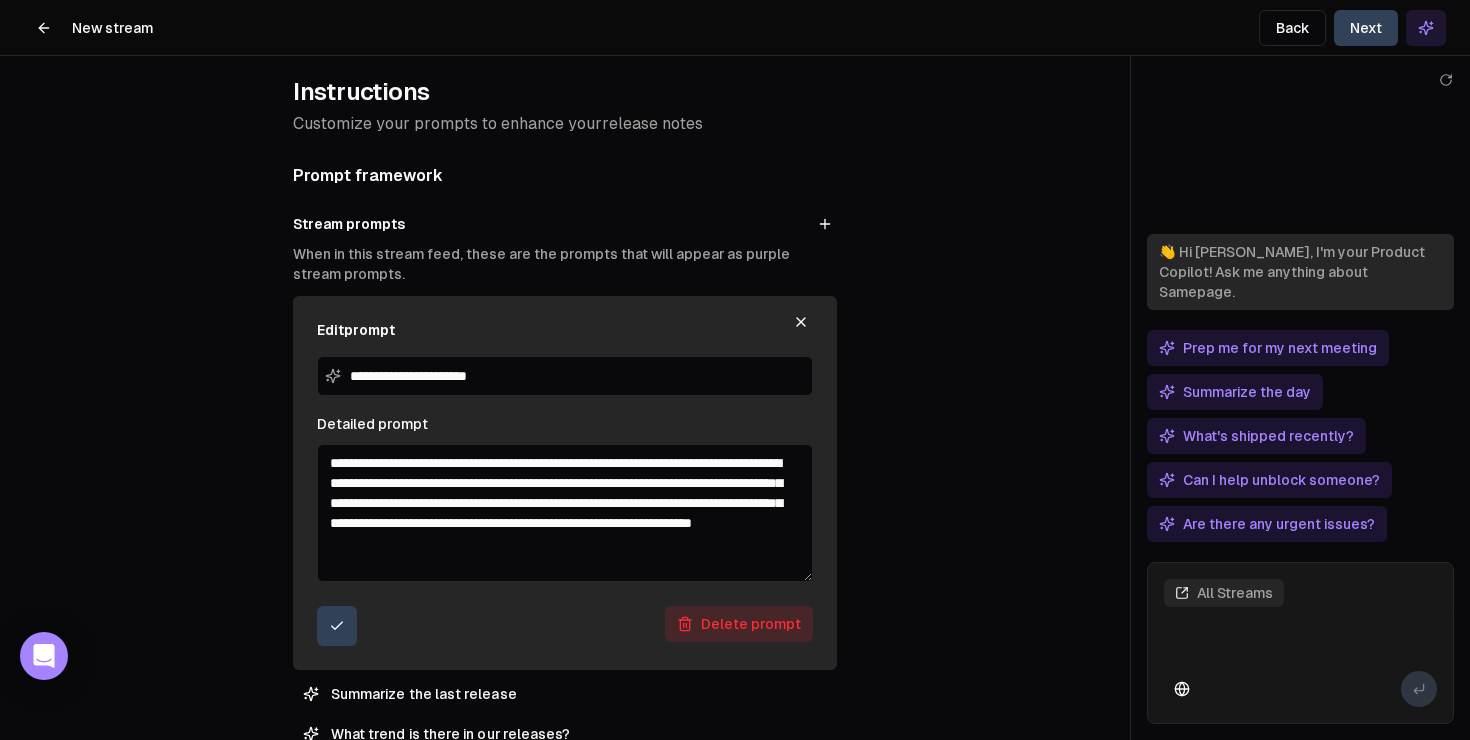 scroll, scrollTop: 99, scrollLeft: 0, axis: vertical 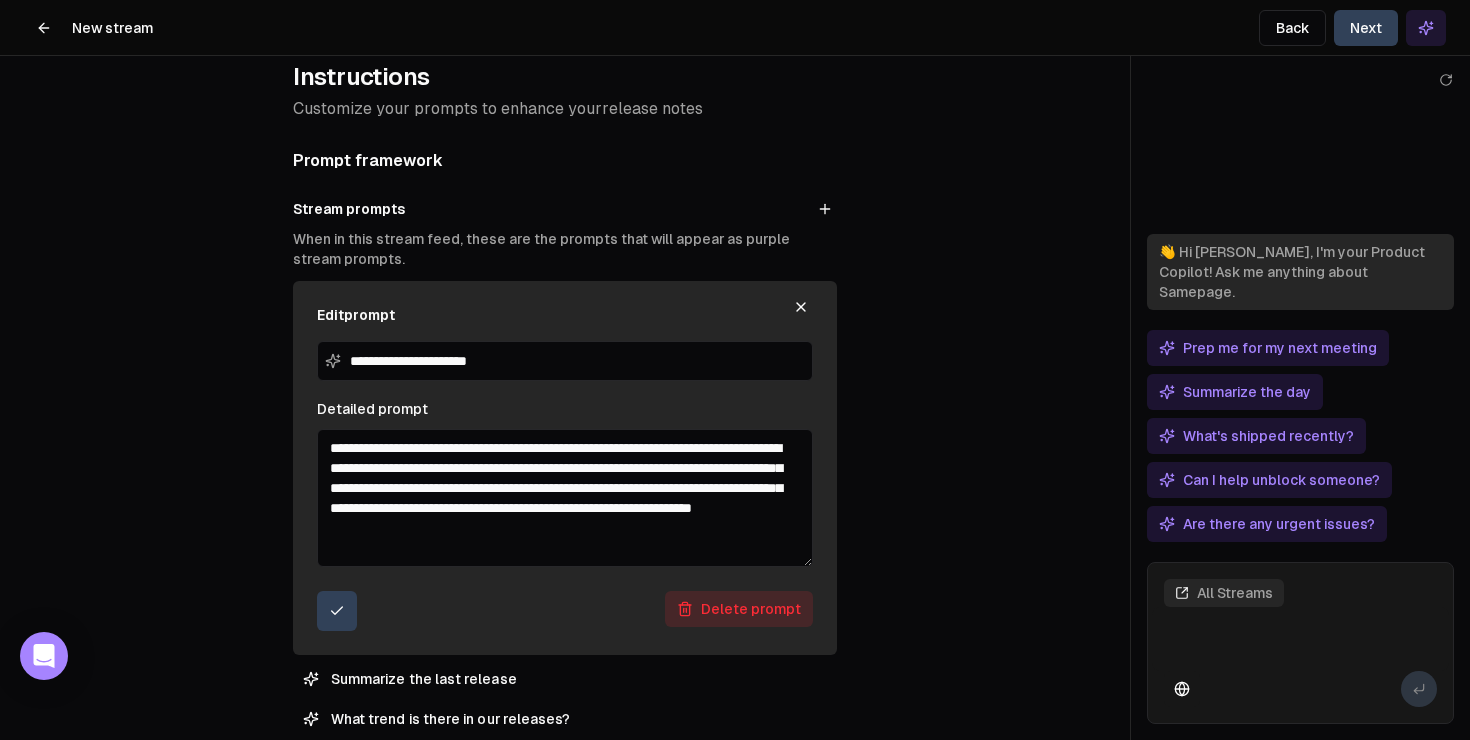 click 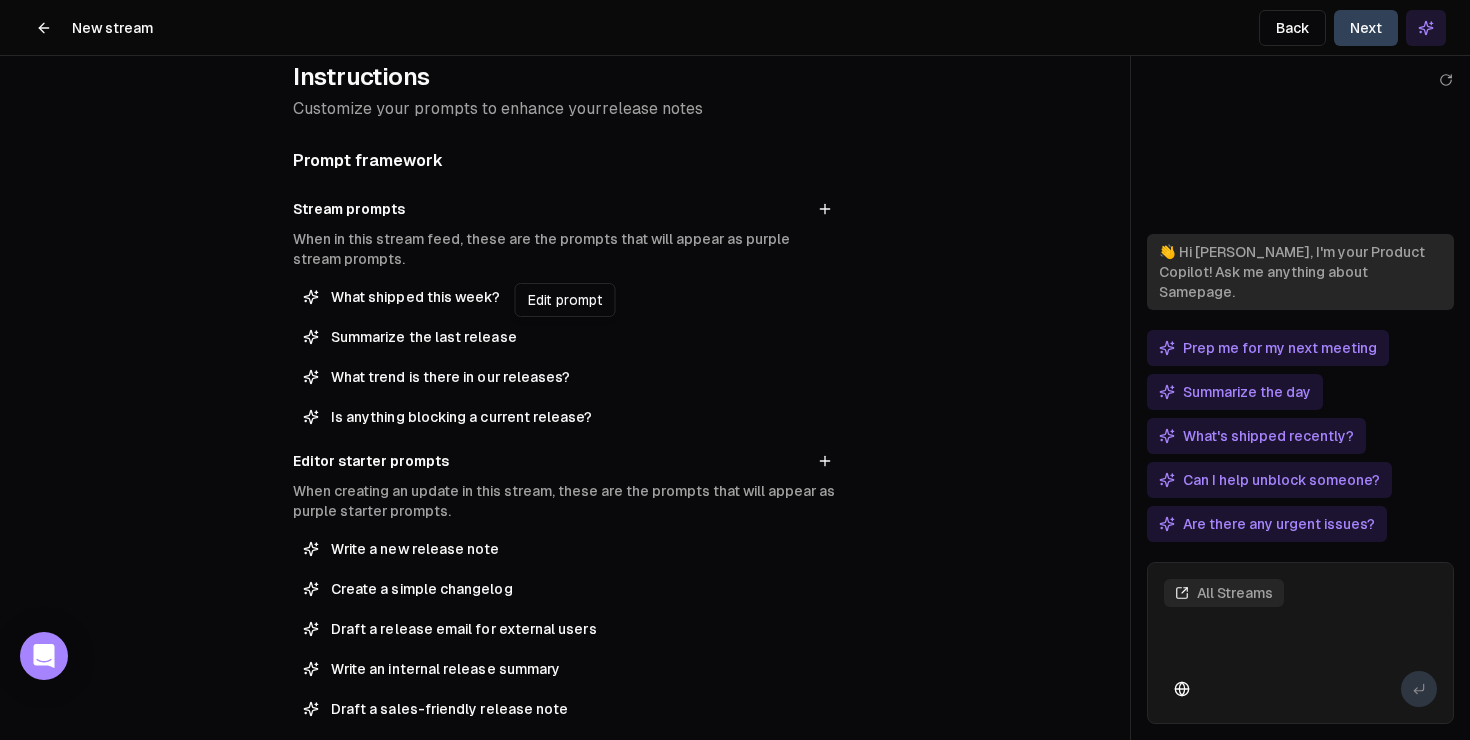 click on "Summarize the last release" at bounding box center [579, 337] 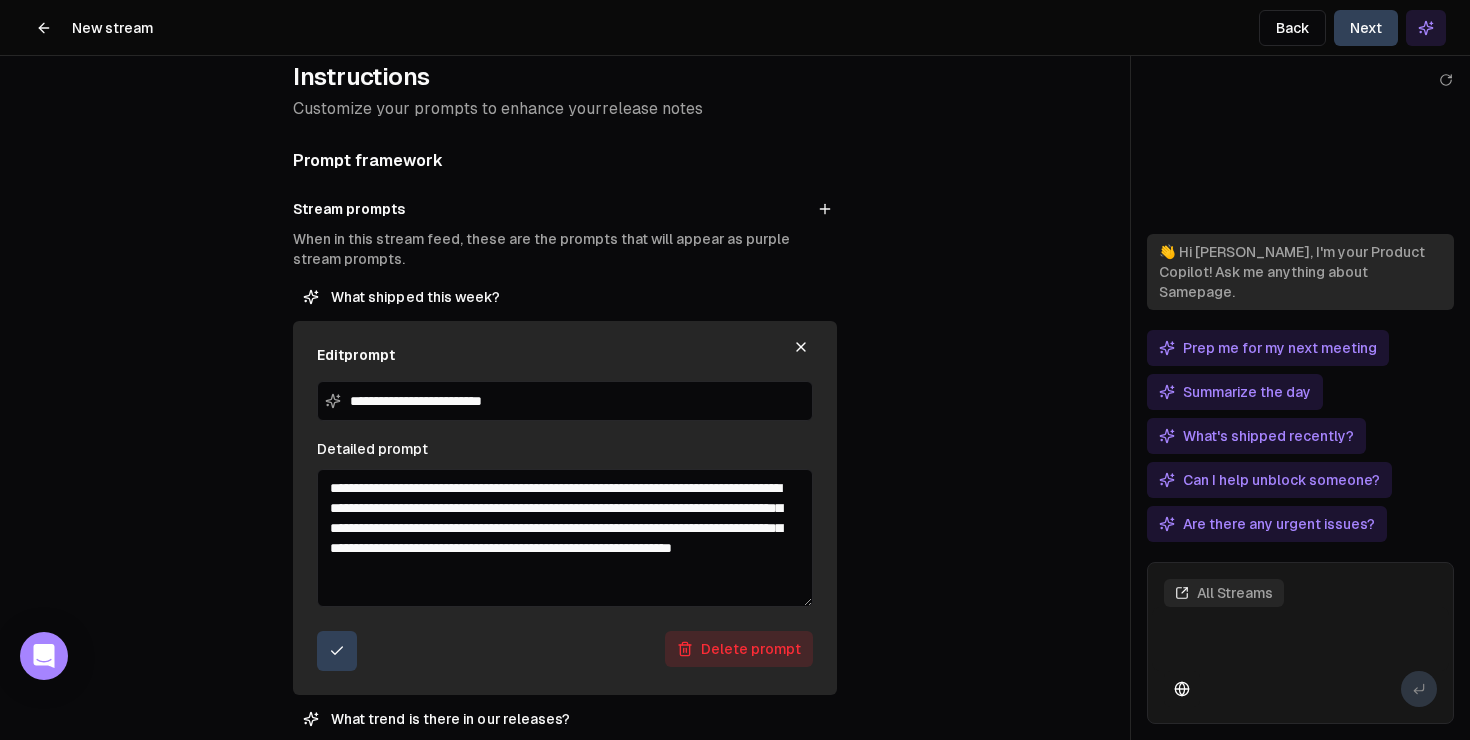 scroll, scrollTop: 189, scrollLeft: 0, axis: vertical 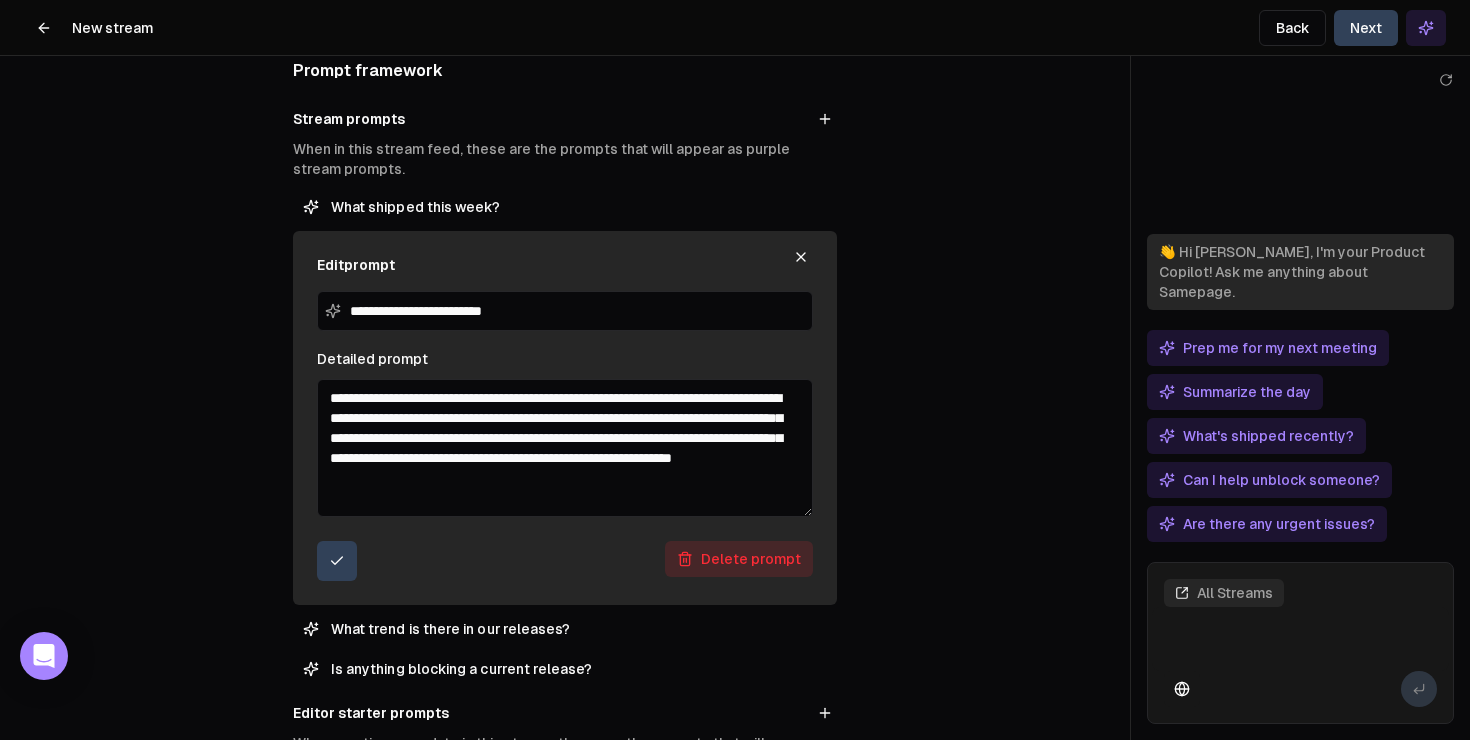click at bounding box center (337, 561) 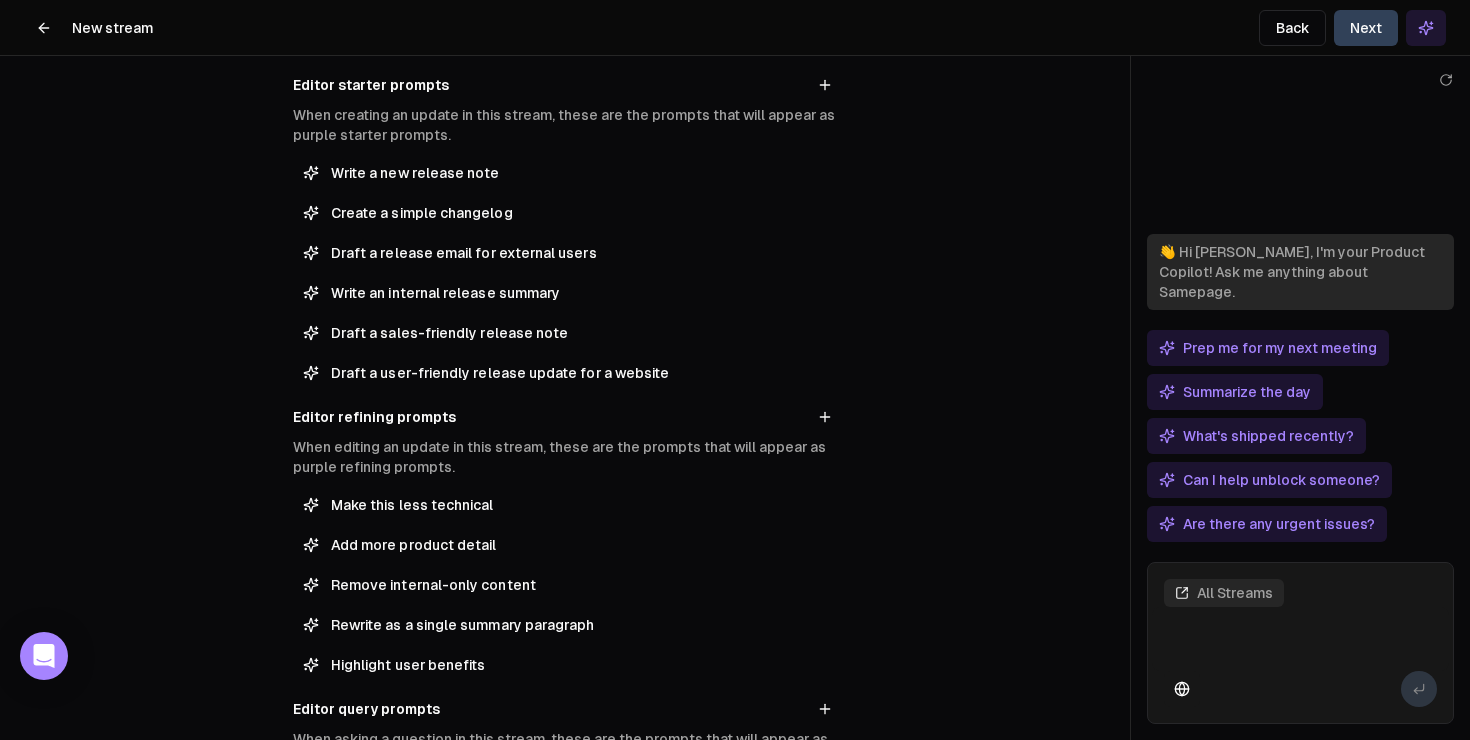 scroll, scrollTop: 0, scrollLeft: 0, axis: both 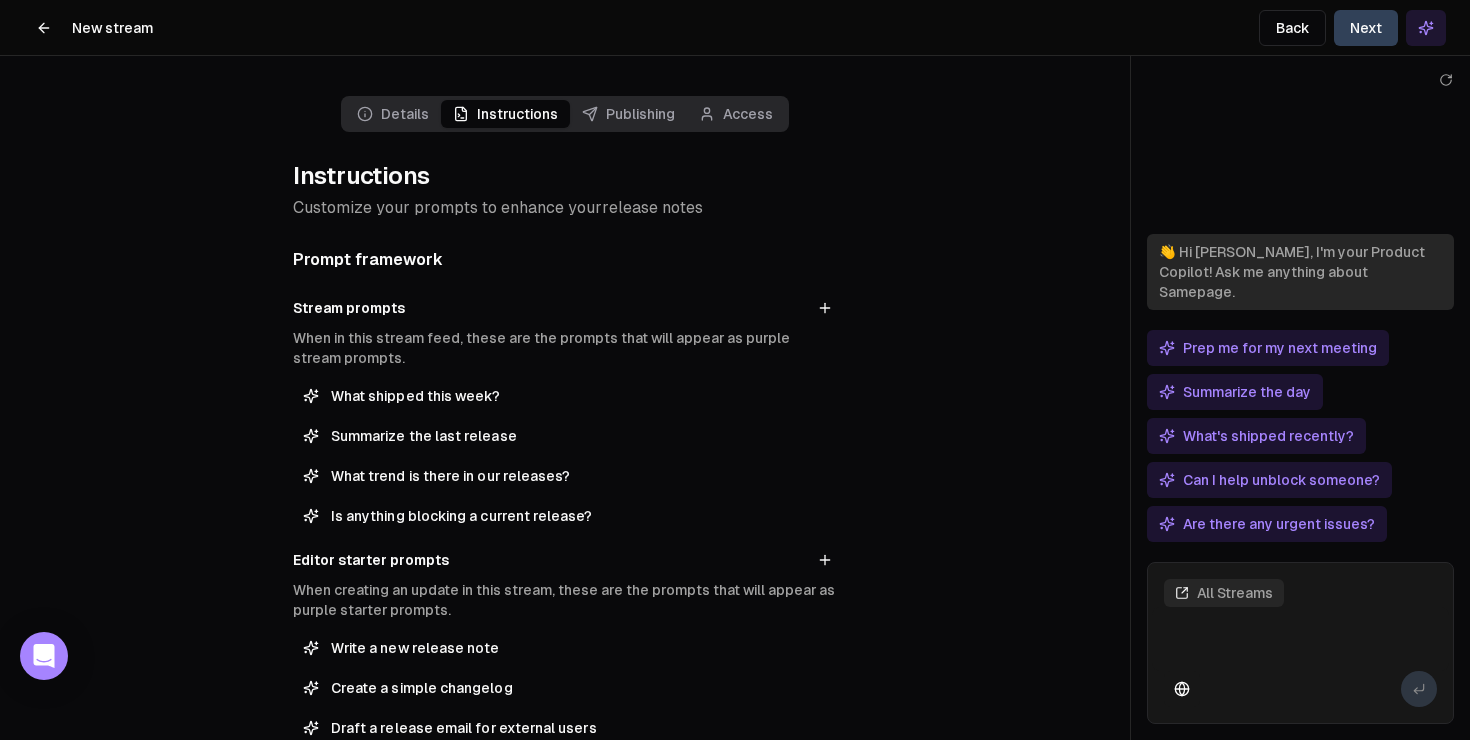 click on "Next" at bounding box center (1366, 28) 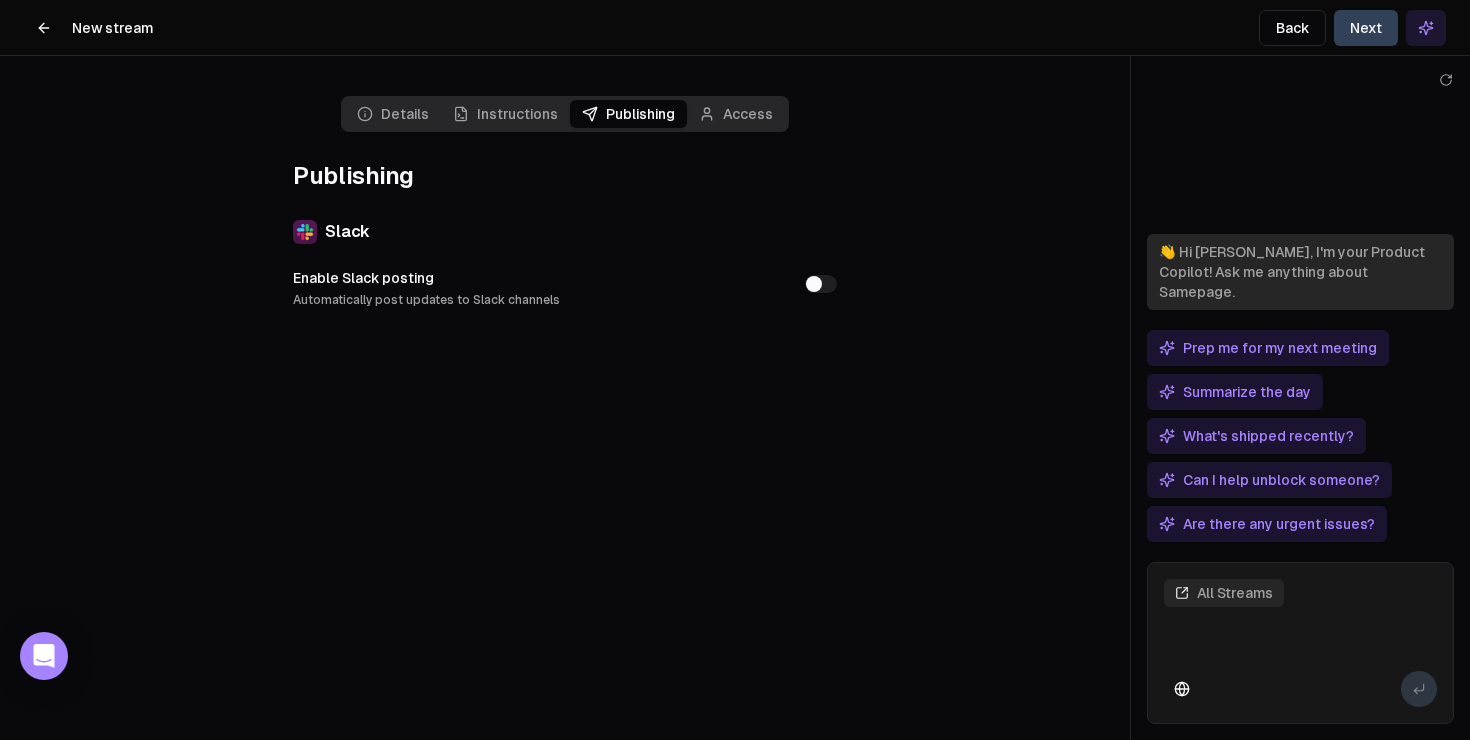 click at bounding box center (44, 28) 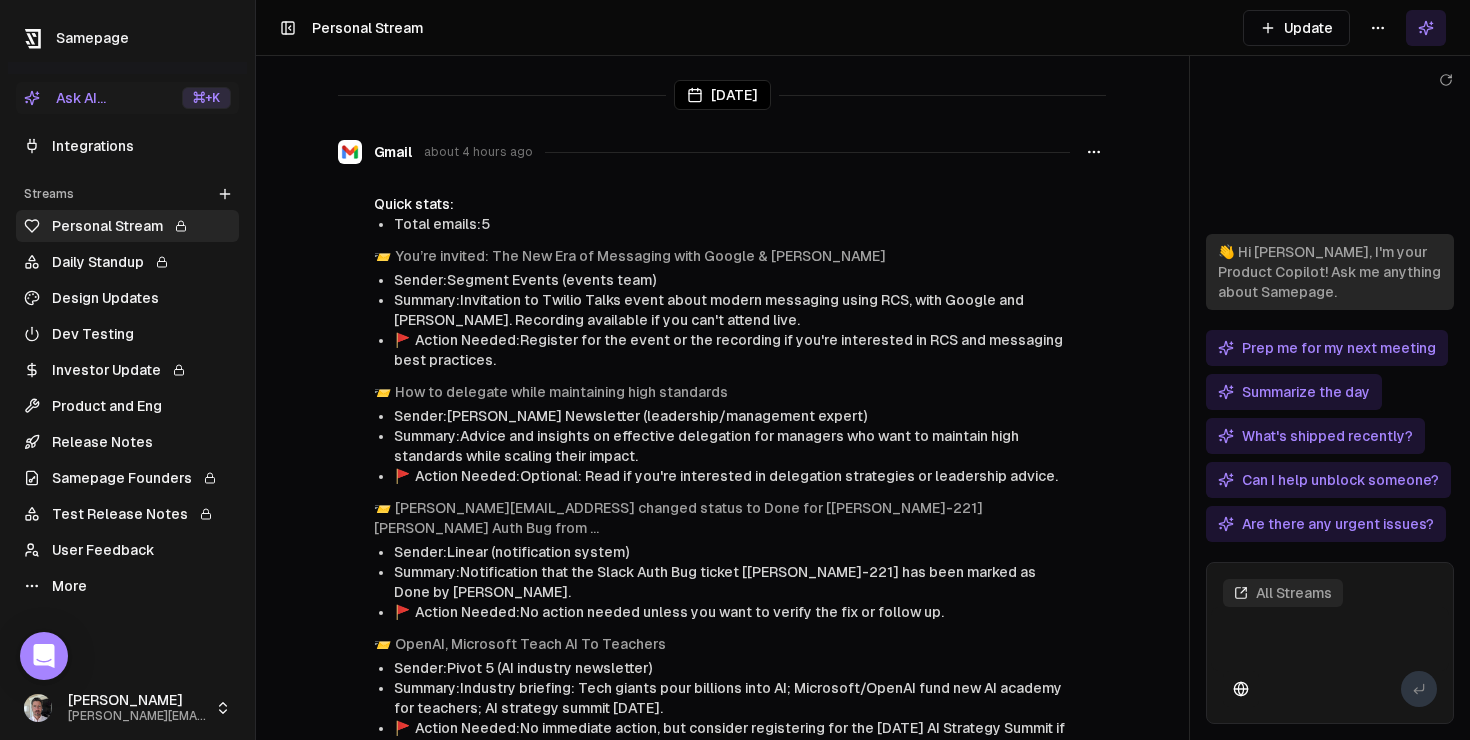 click on "Test Release Notes" at bounding box center [127, 514] 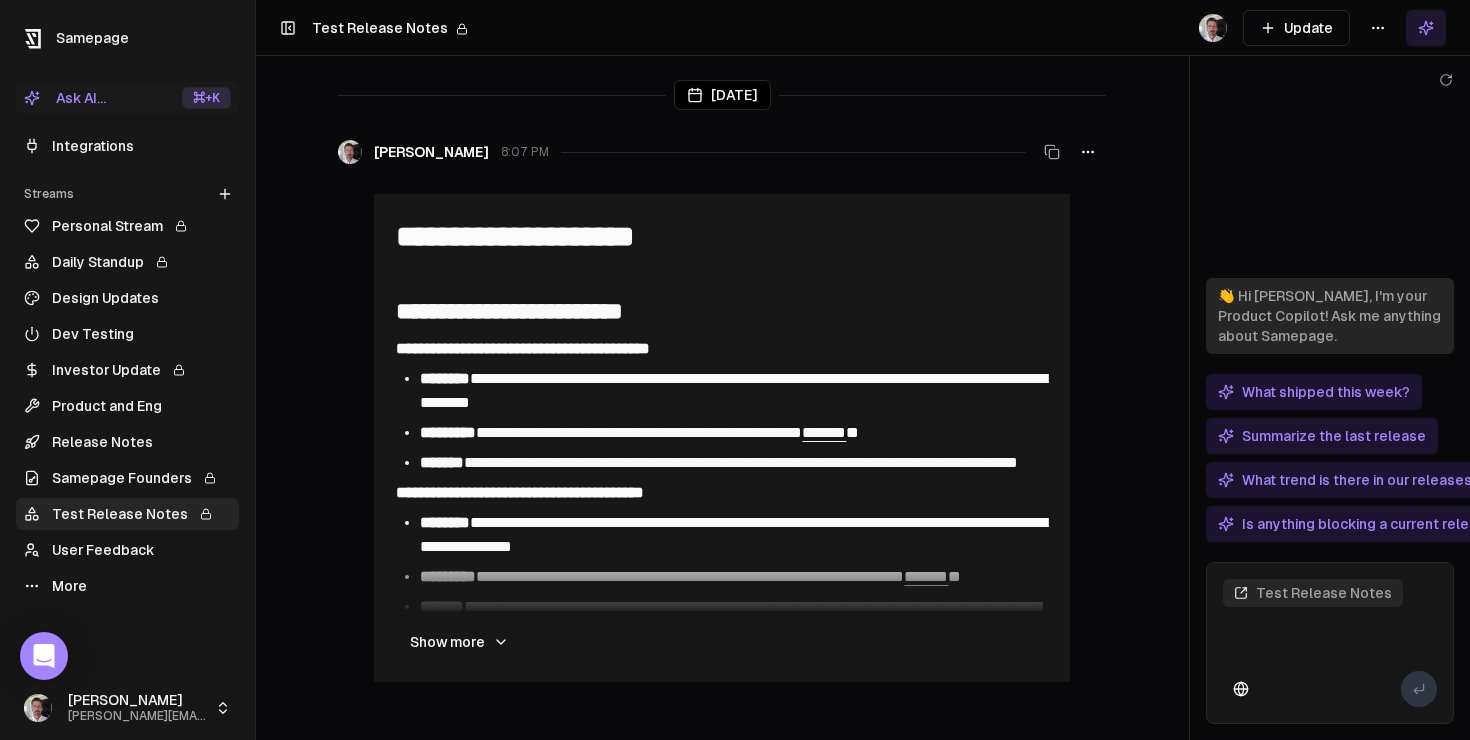click on "Update" at bounding box center [1296, 28] 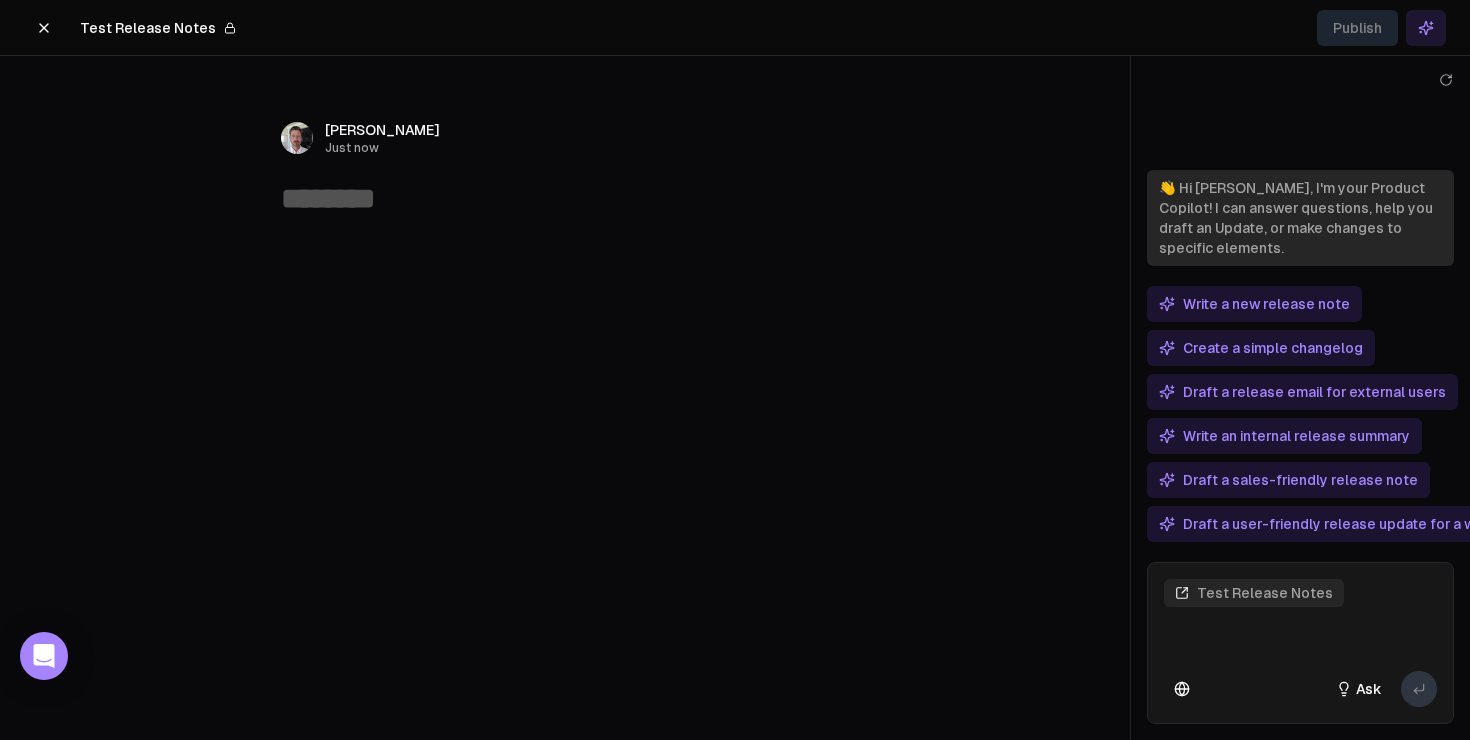 click at bounding box center [565, 199] 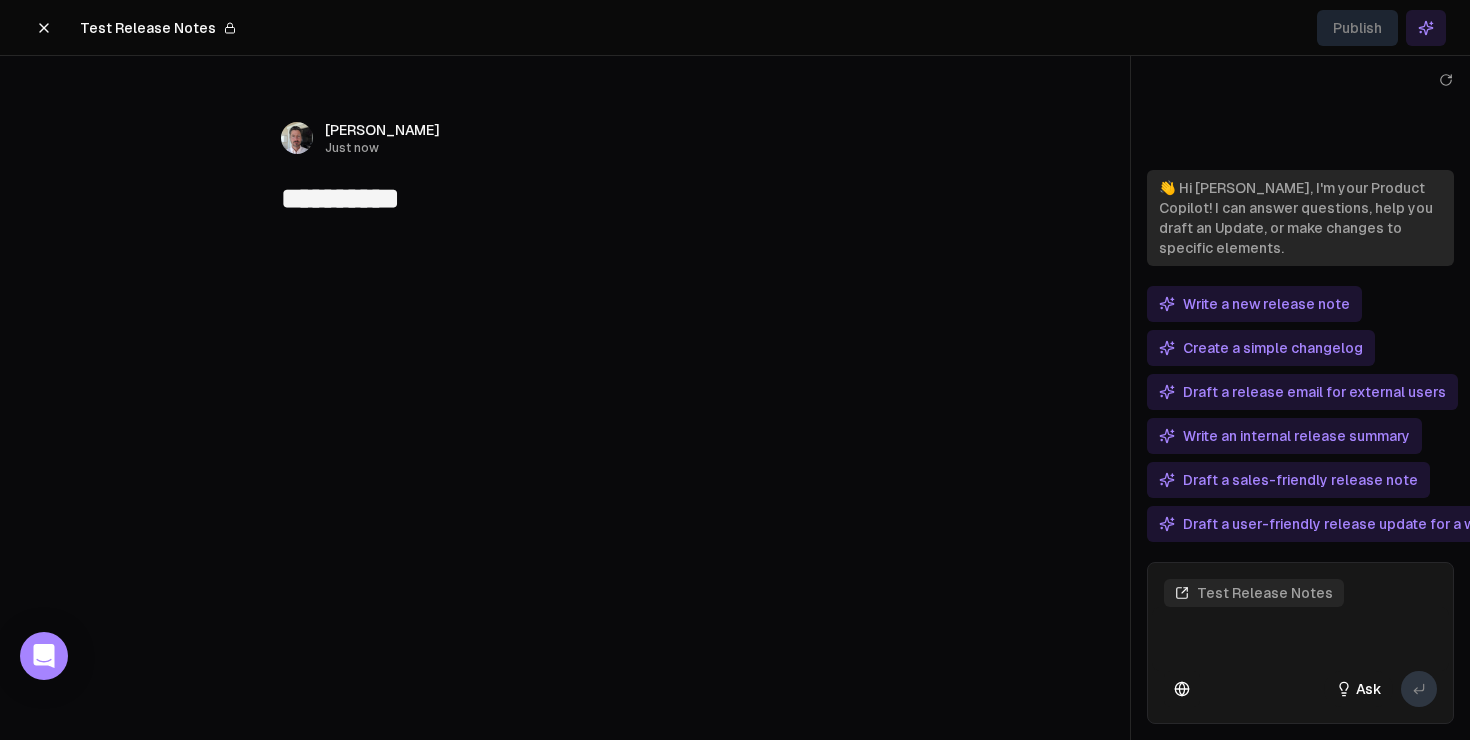 type on "**********" 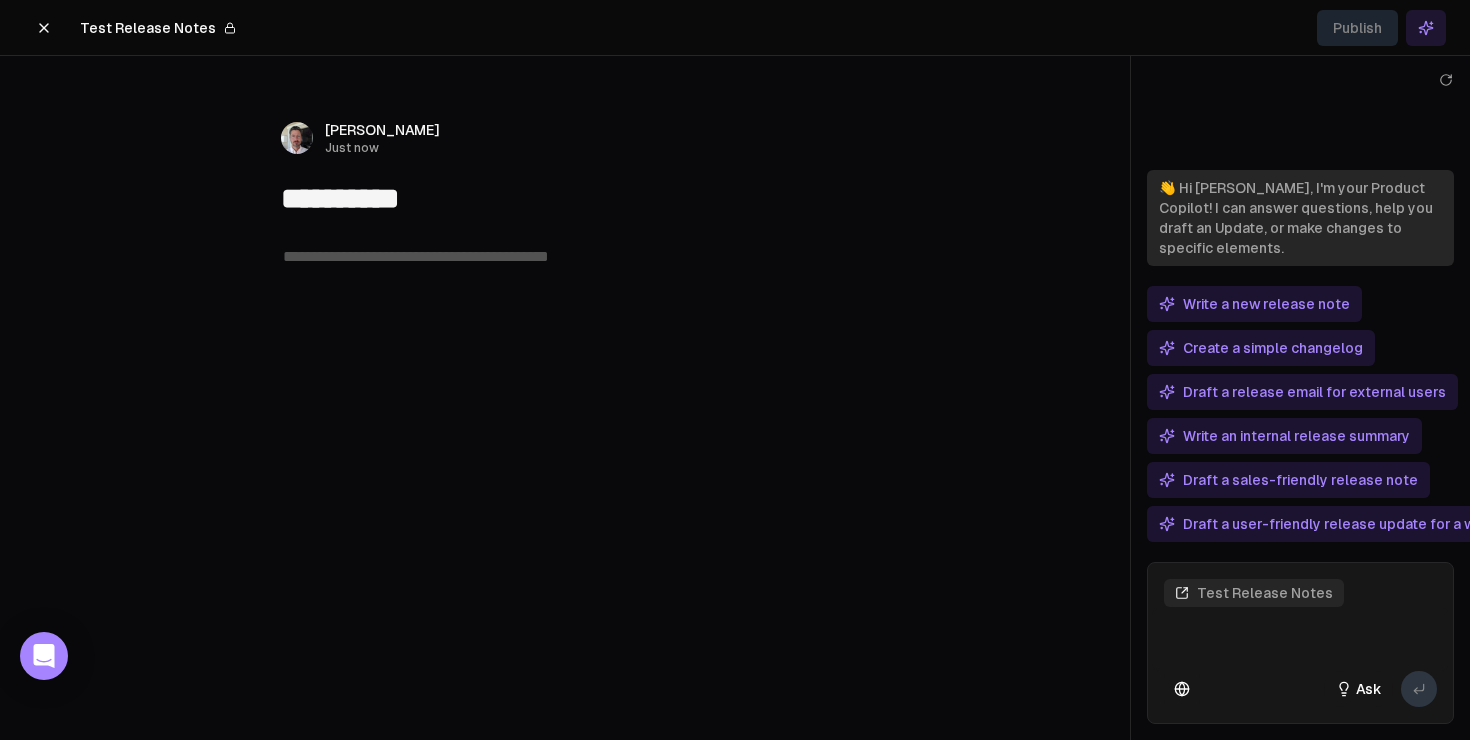 click on "﻿" at bounding box center (565, 393) 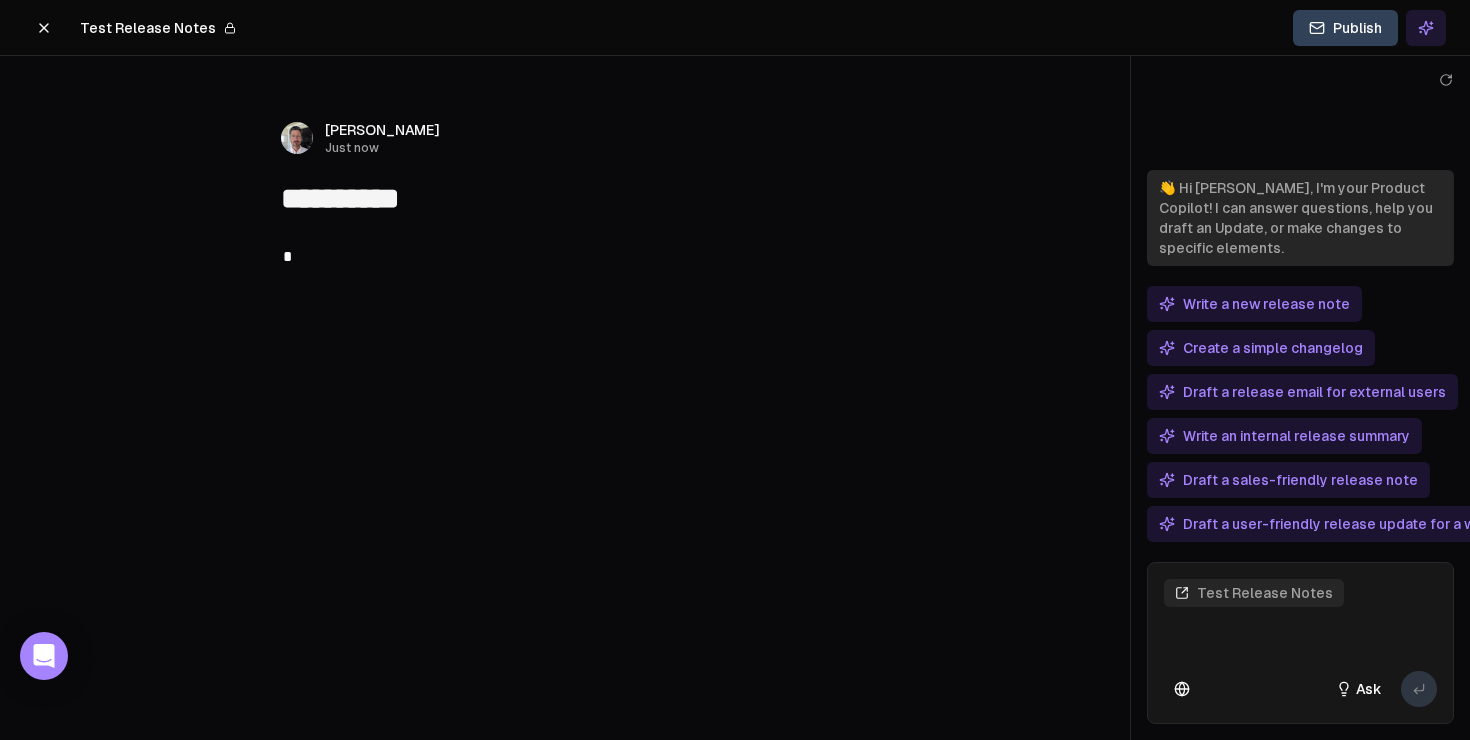 type 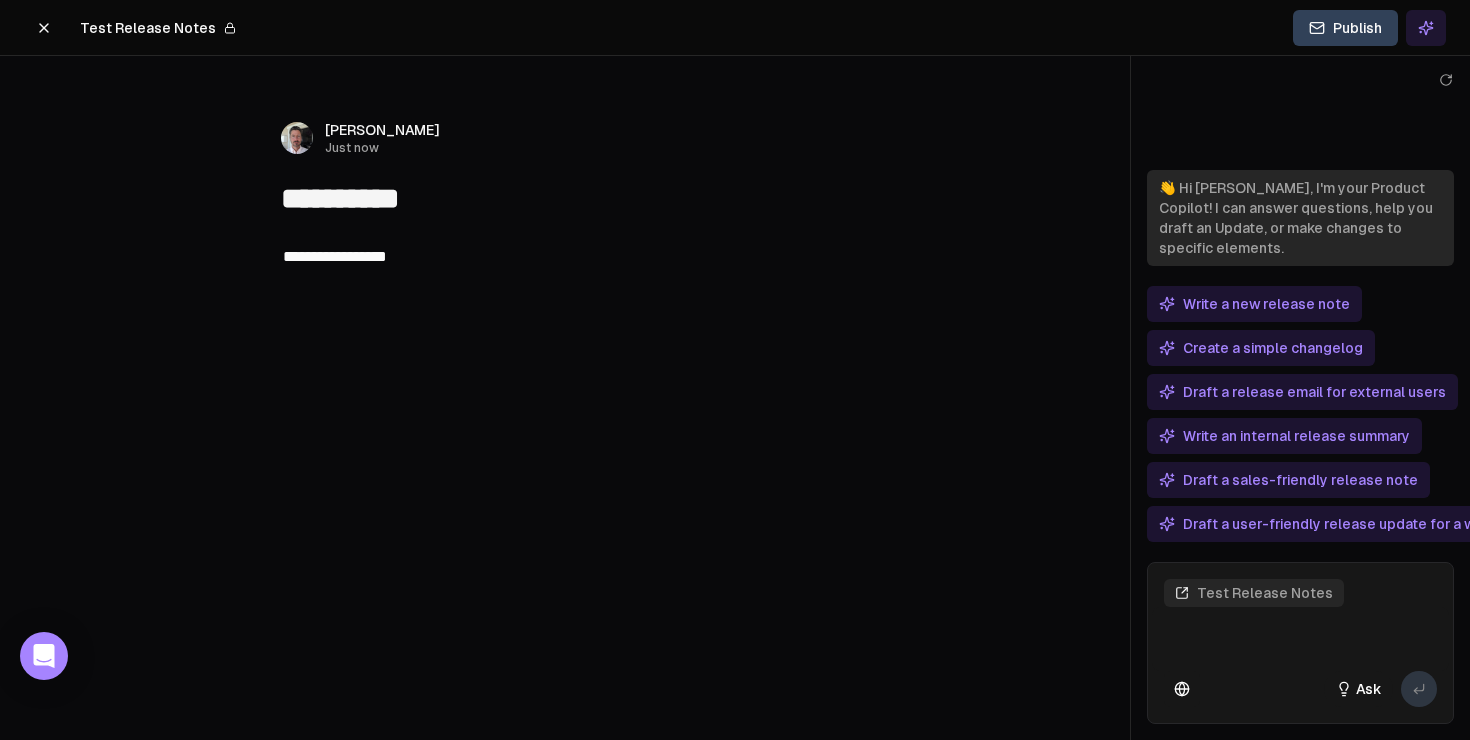click on "Publish" at bounding box center [1345, 28] 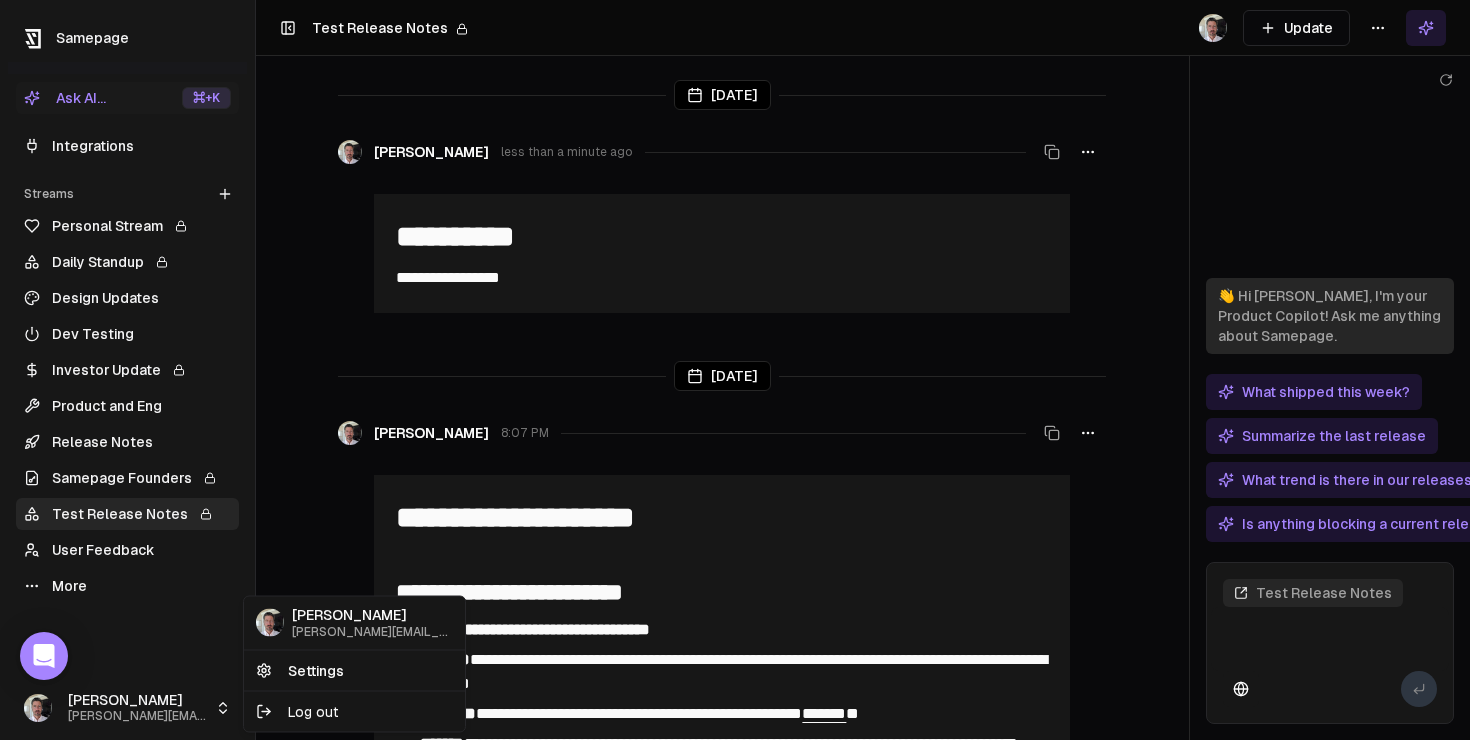 click on "**********" at bounding box center (735, 370) 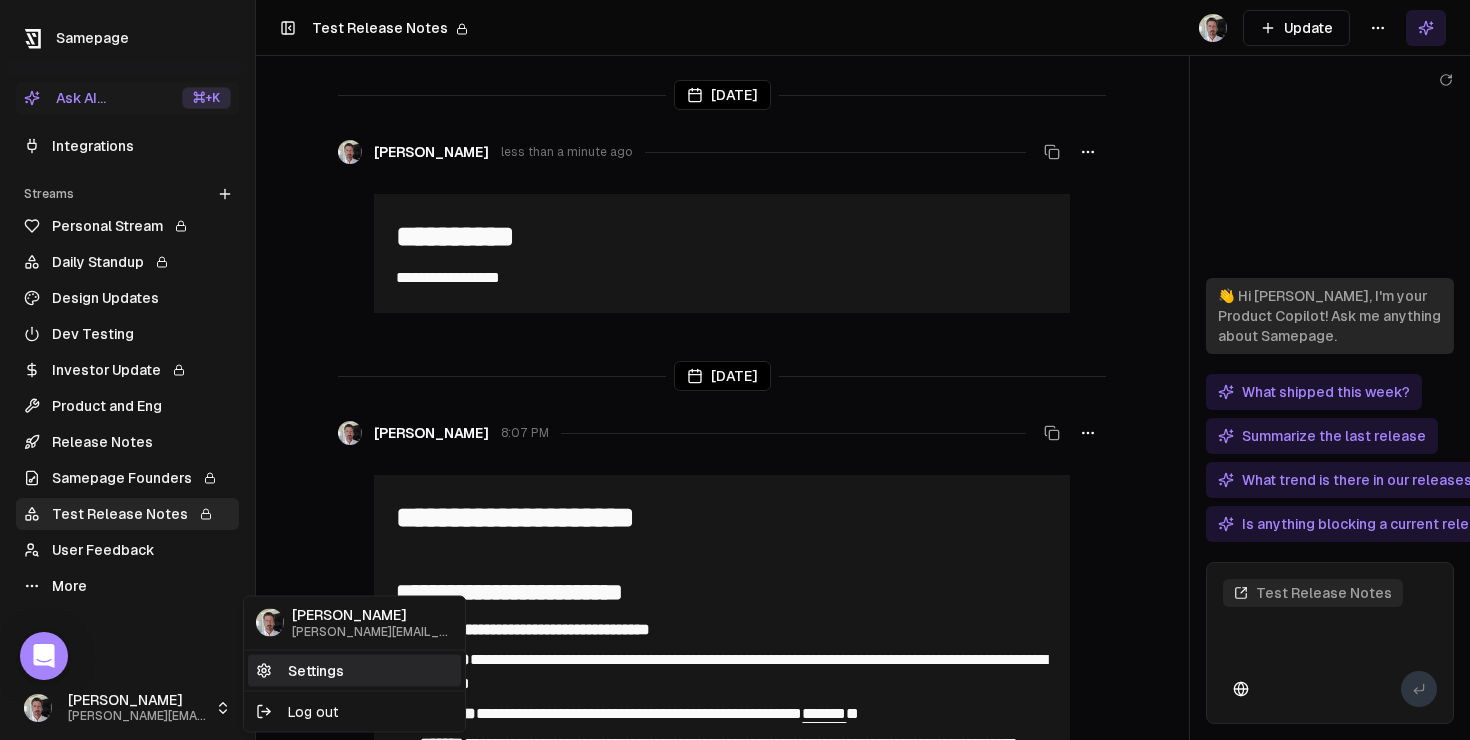 click on "Settings" at bounding box center (354, 670) 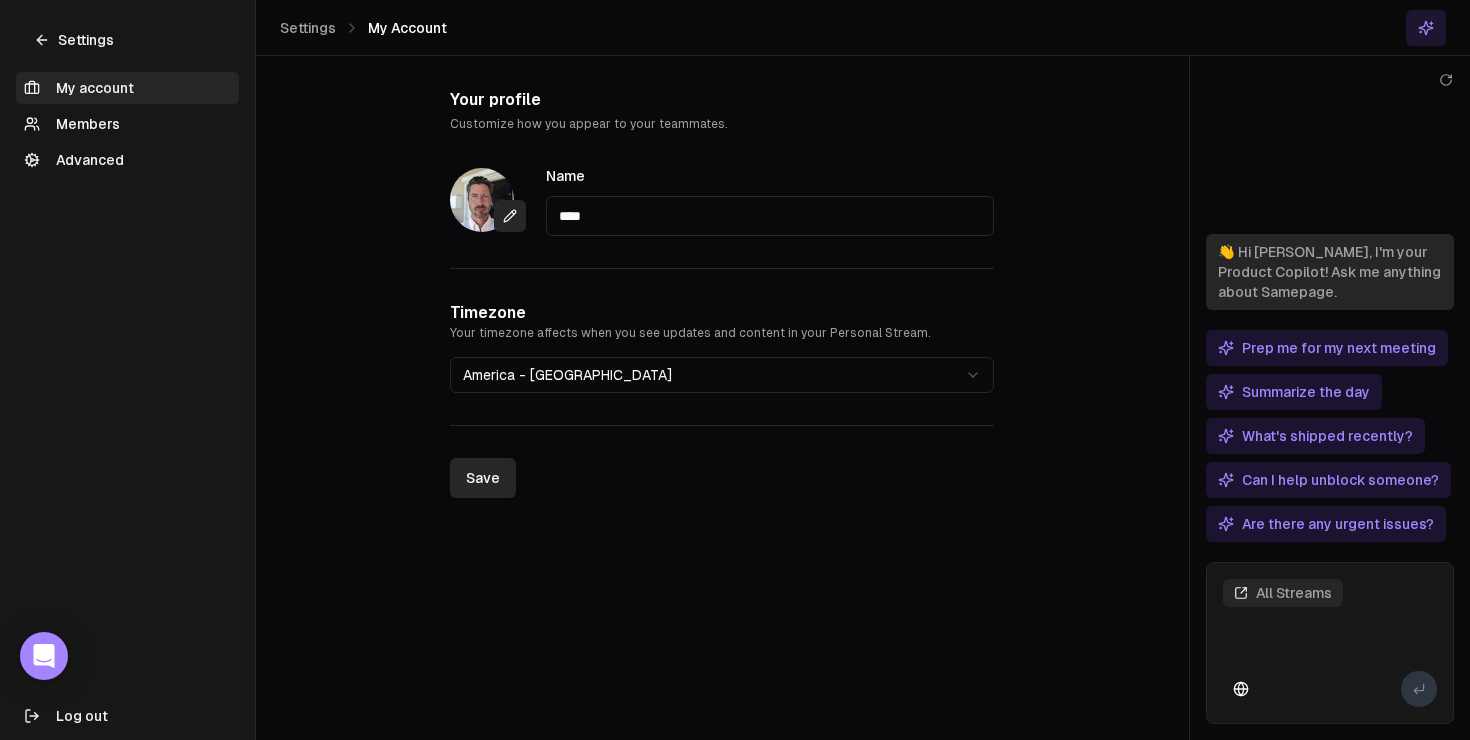 click on "Members" at bounding box center [127, 124] 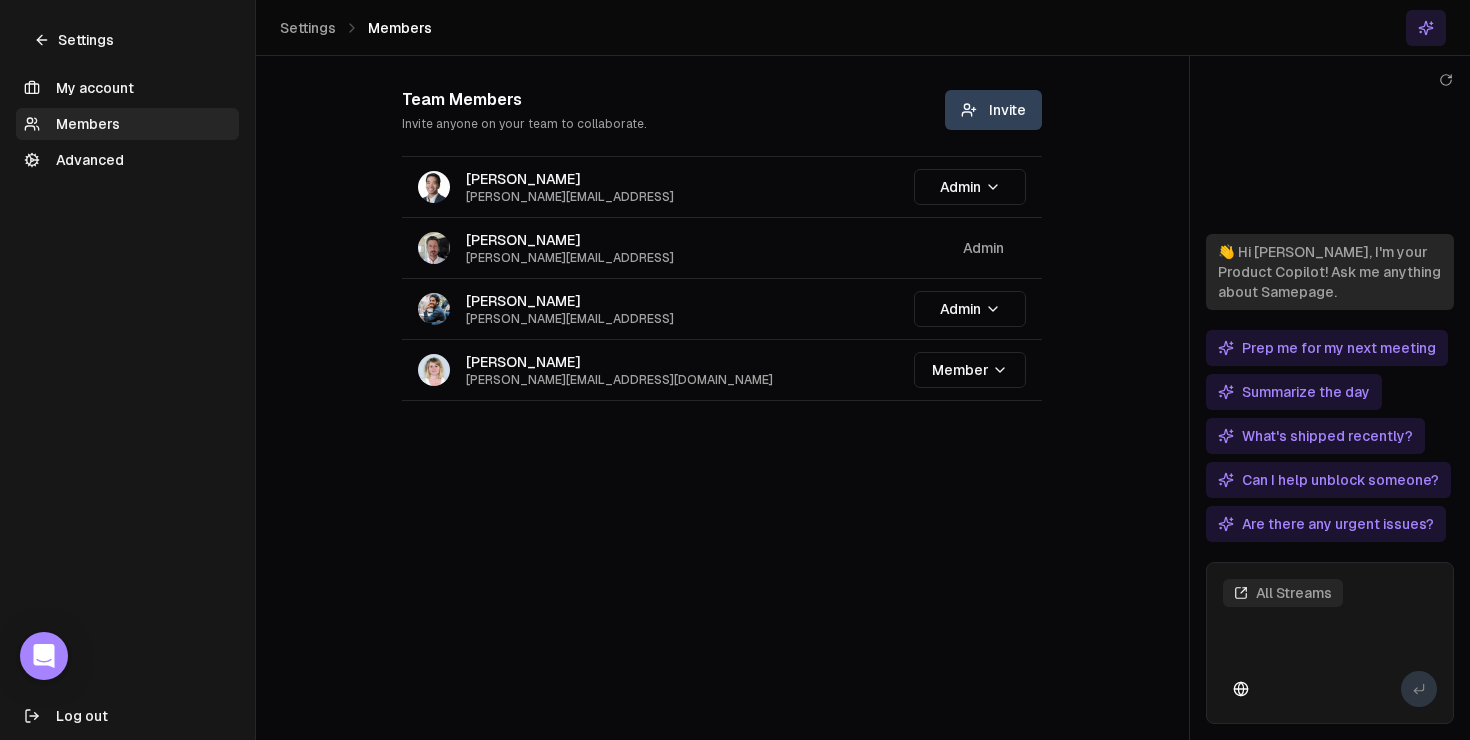 click on "Invite" at bounding box center (993, 110) 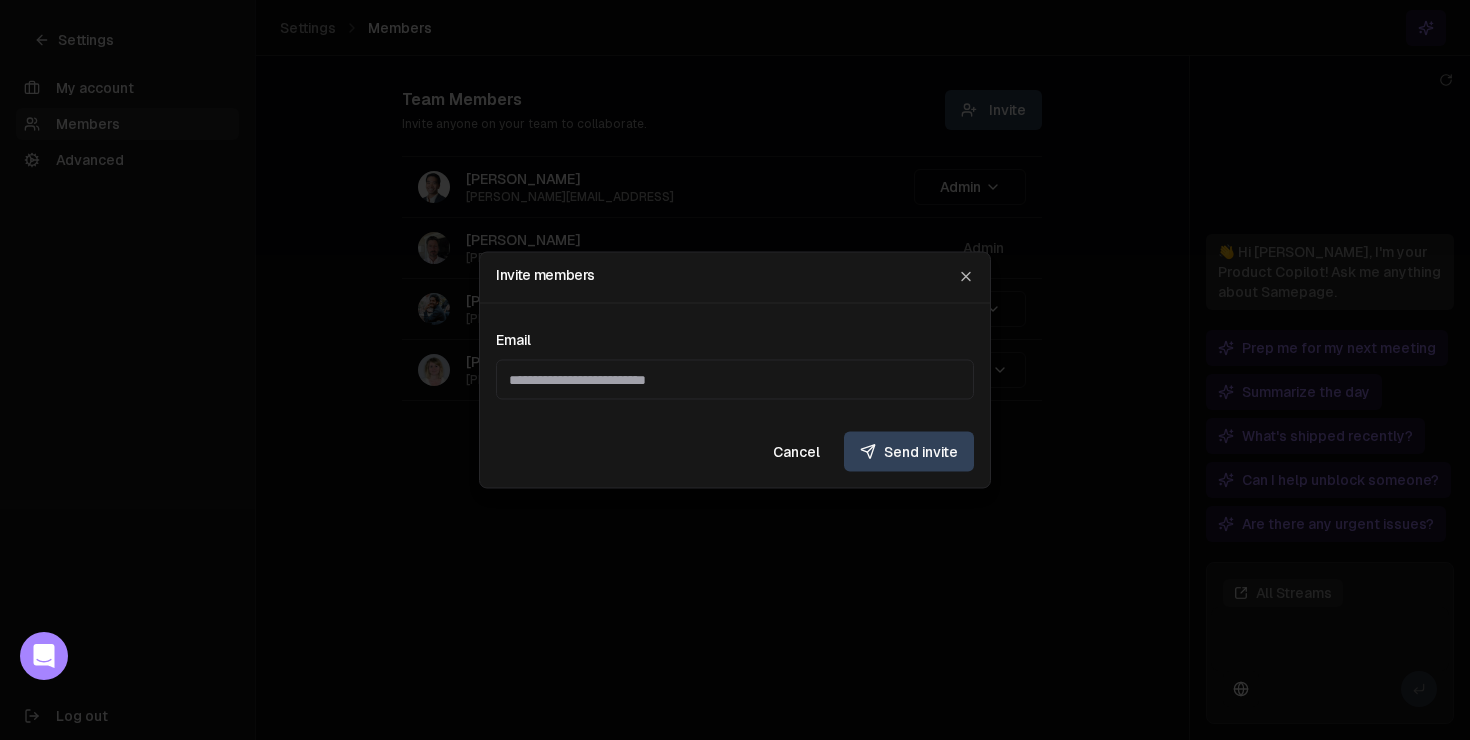 click at bounding box center (735, 370) 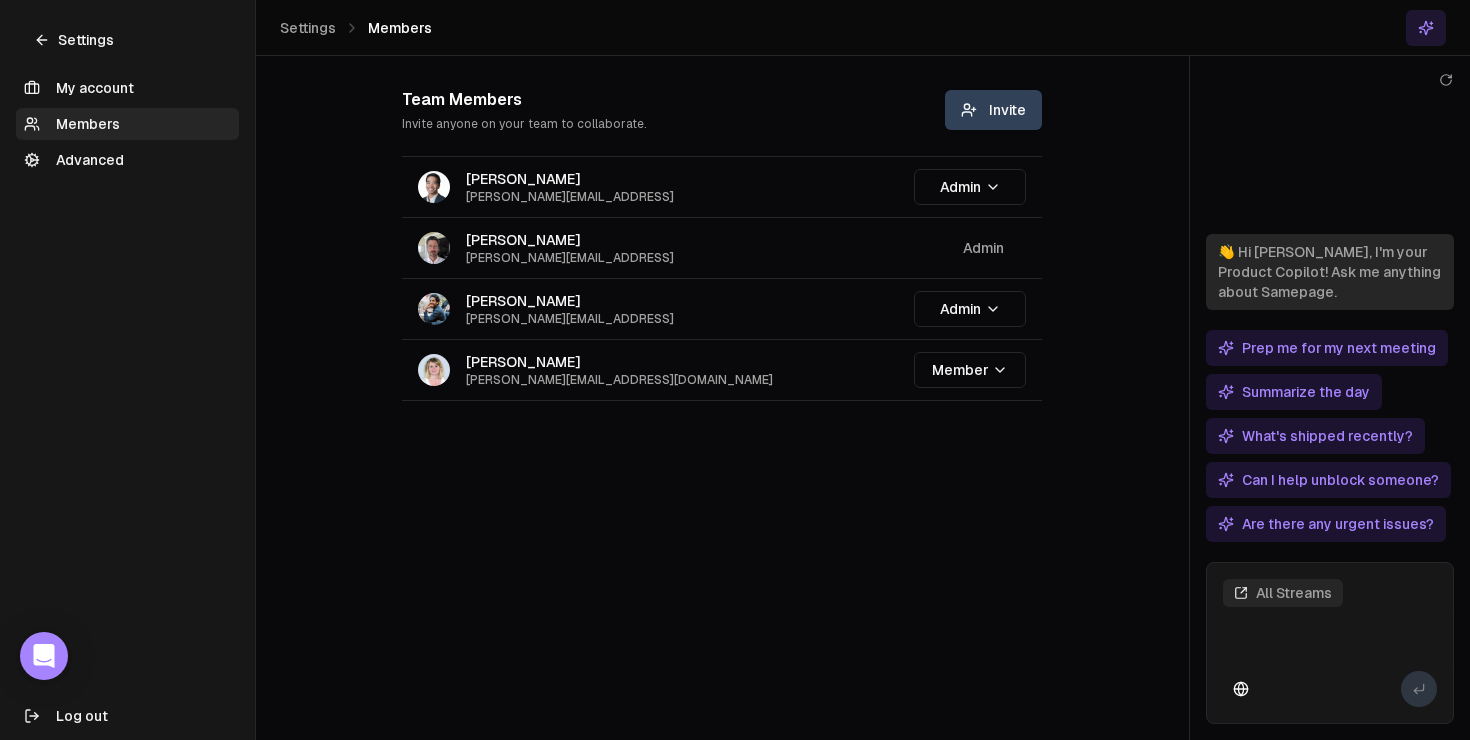 click on "Invite" at bounding box center (993, 110) 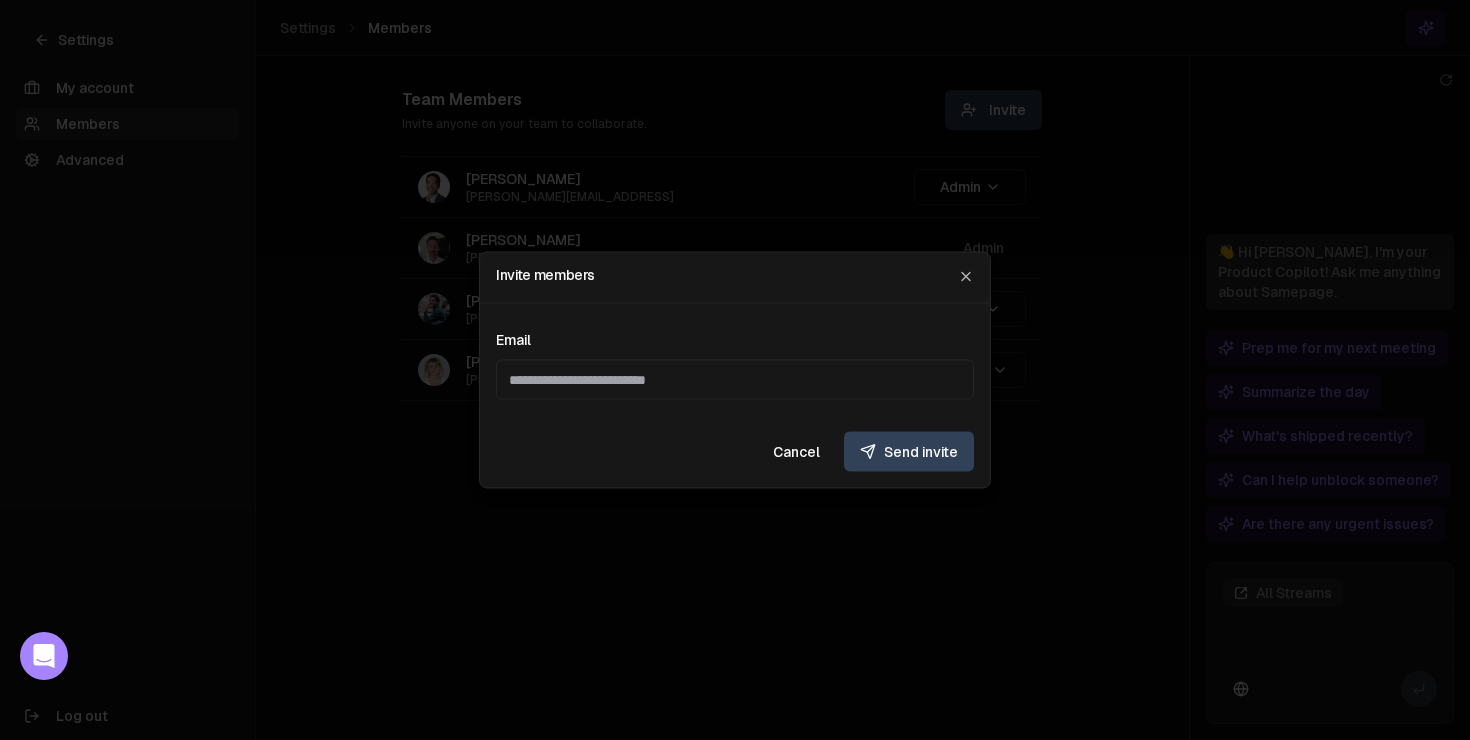 click on "Invite members" at bounding box center [735, 278] 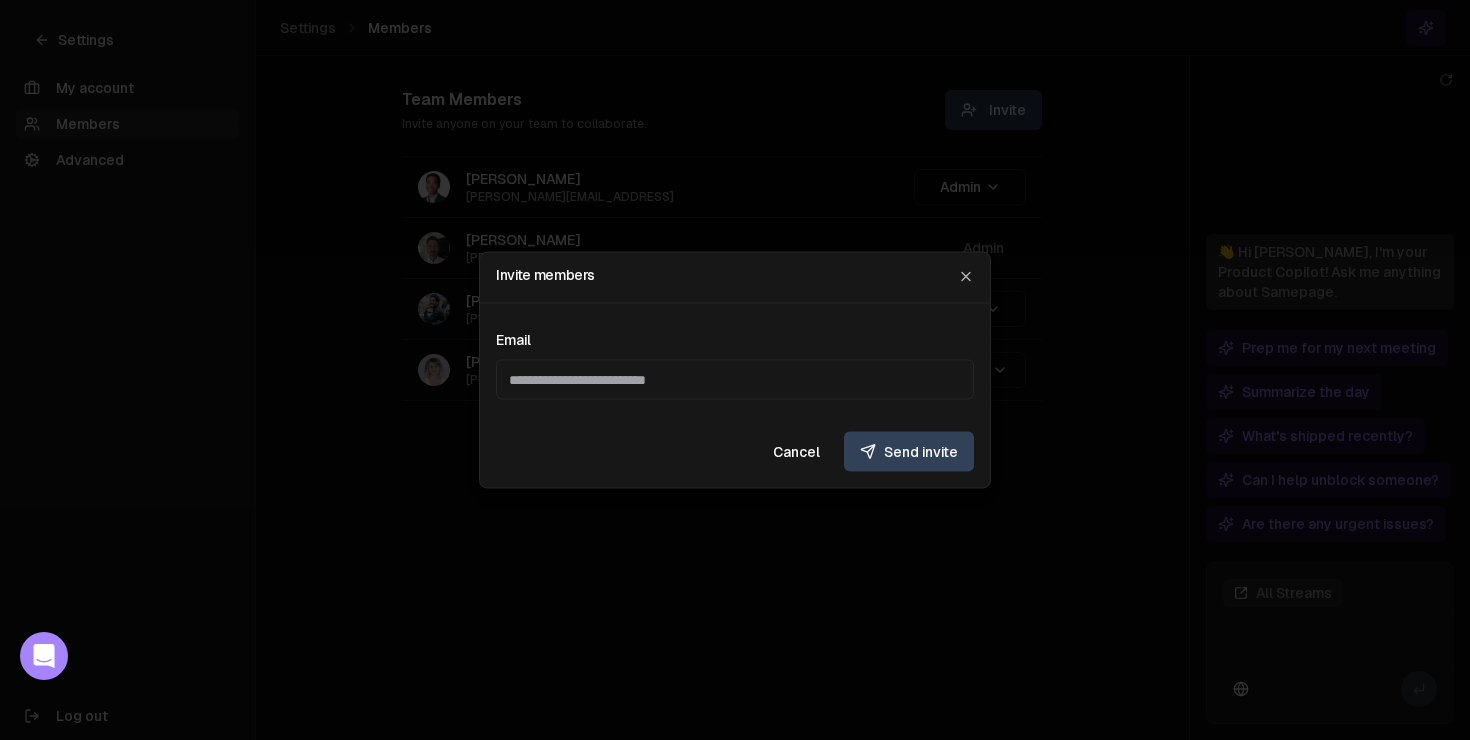 click on "Cancel" at bounding box center (796, 452) 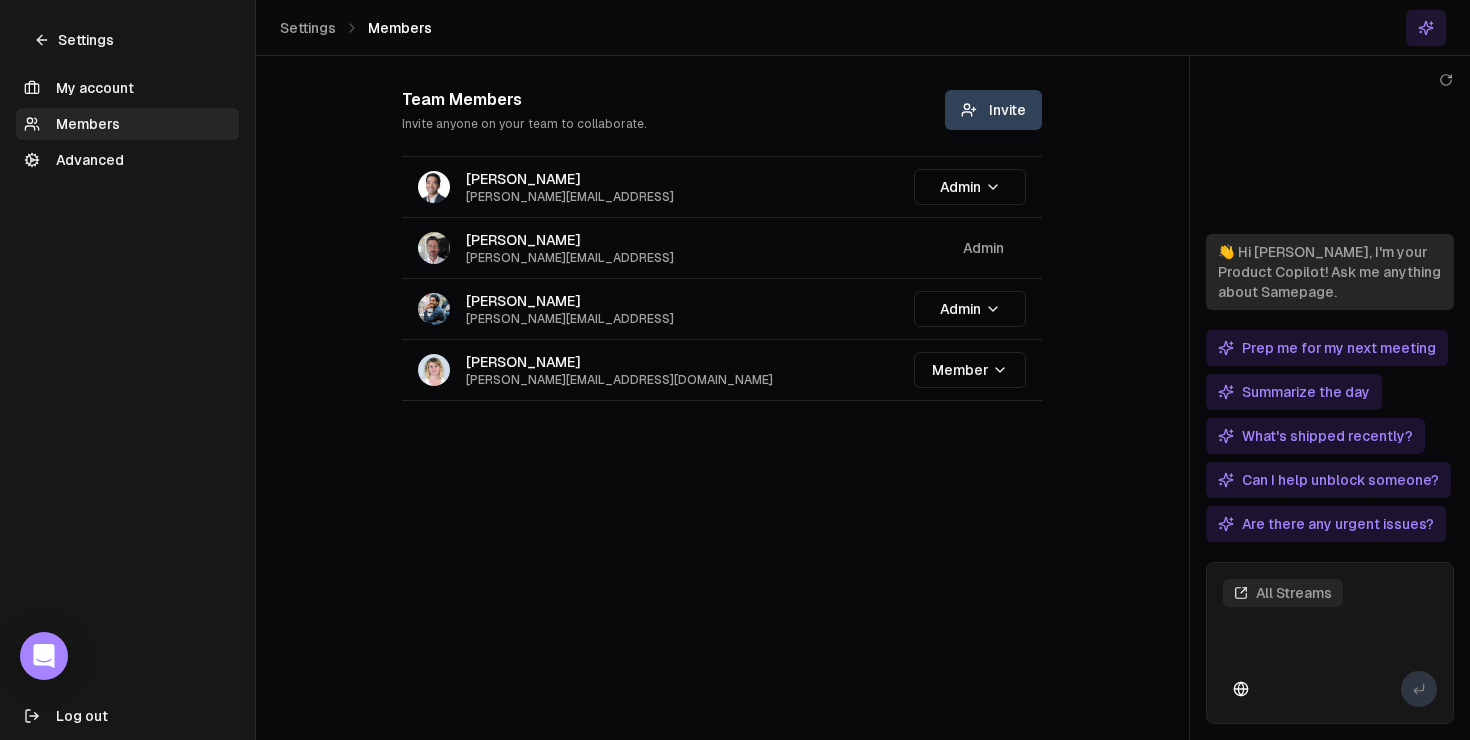click on "Settings" at bounding box center (74, 40) 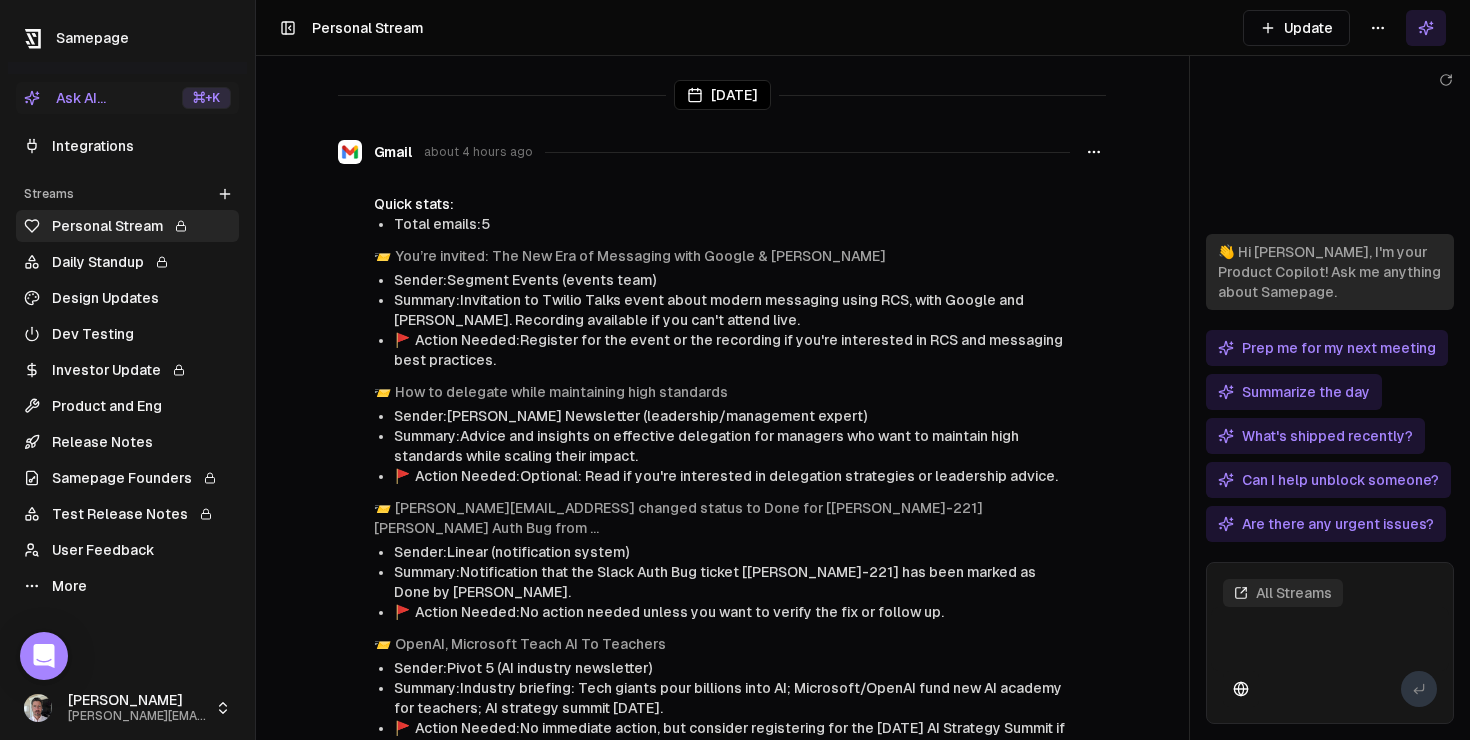 click on "Test Release Notes" at bounding box center [127, 514] 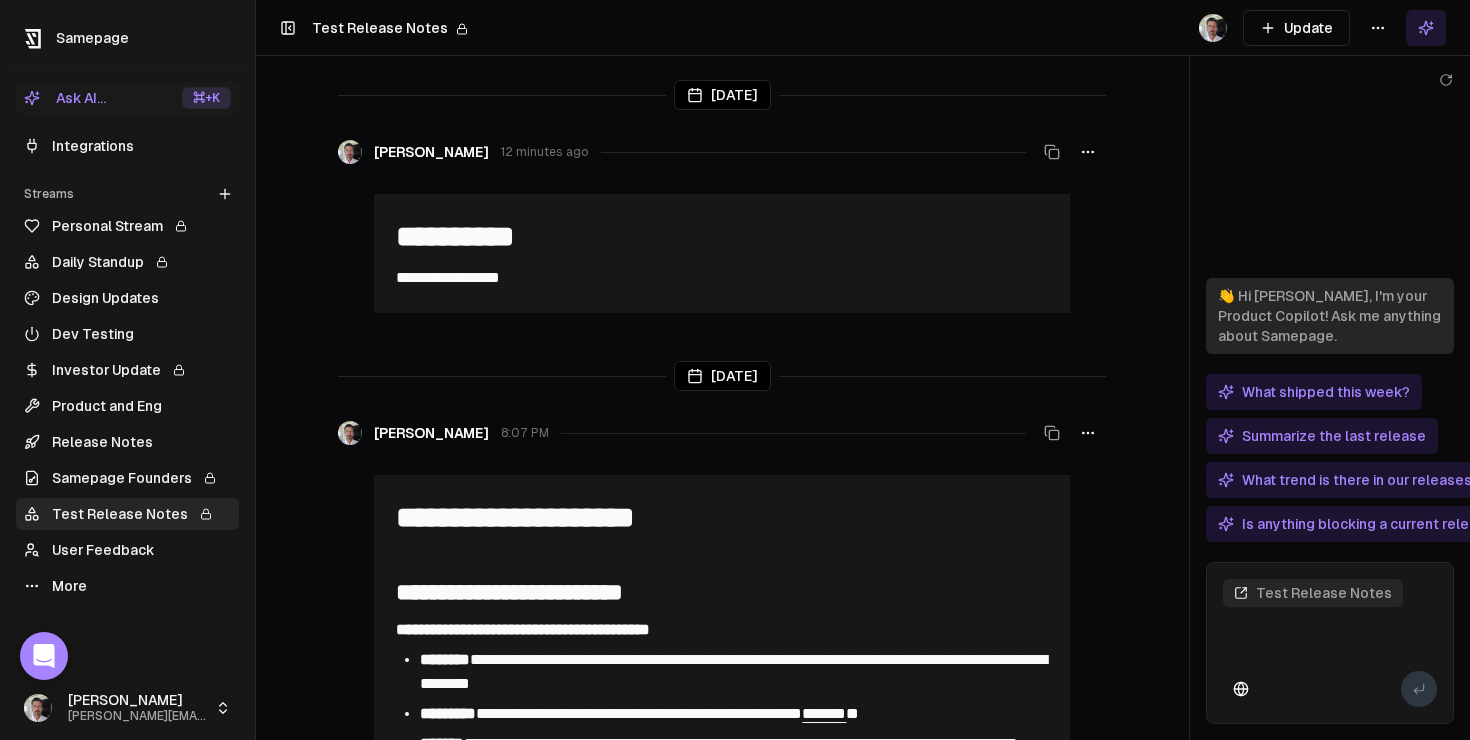 click on "Personal Stream" at bounding box center [127, 226] 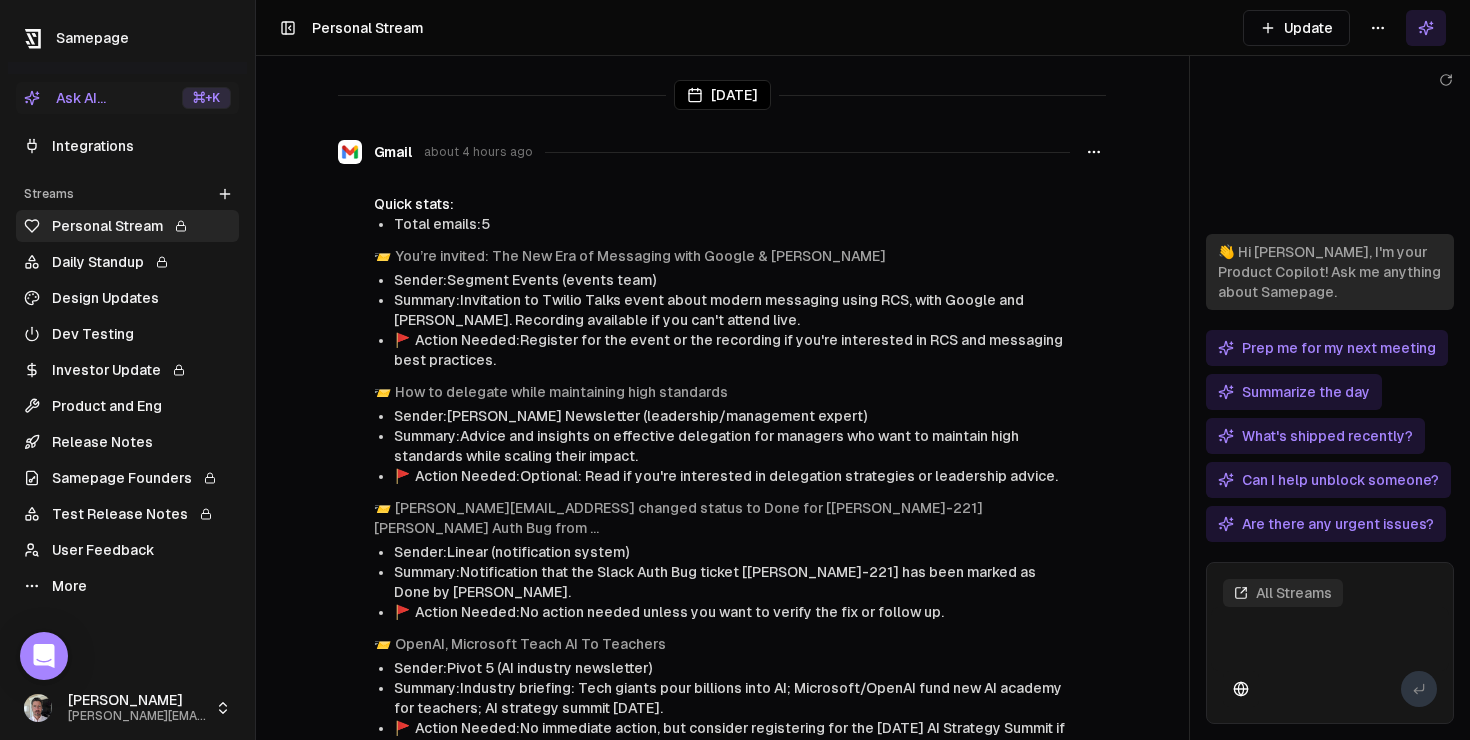 click on "Samepage Ask AI... ⌘ +K Integrations Streams   Create Stream Personal Stream Daily Standup Design Updates Dev Testing Investor Update Product and Eng Release Notes Samepage Founders Test Release Notes User Feedback  More Paul paul@samepage.ai Toggle Sidebar Personal Stream Update Today Gmail about 4 hours ago Quick stats: Total emails:  5 📨 You’re invited: The New Era of Messaging with Google & Lowe’s Sender:  Segment Events (events team) Summary:  Invitation to Twilio Talks event about modern messaging using RCS, with Google and Lowe's. Recording available if you can't attend live. 🚩 Action Needed:  Register for the event or the recording if you're interested in RCS and messaging best practices. 📨 How to delegate while maintaining high standards Sender:  Wes Kao's Newsletter (leadership/management expert) Summary:  Advice and insights on effective delegation for managers who want to maintain high standards while scaling their impact. 🚩 Action Needed:  📨 Sender:  Summary:  🚩 📨 🚩" at bounding box center [735, 370] 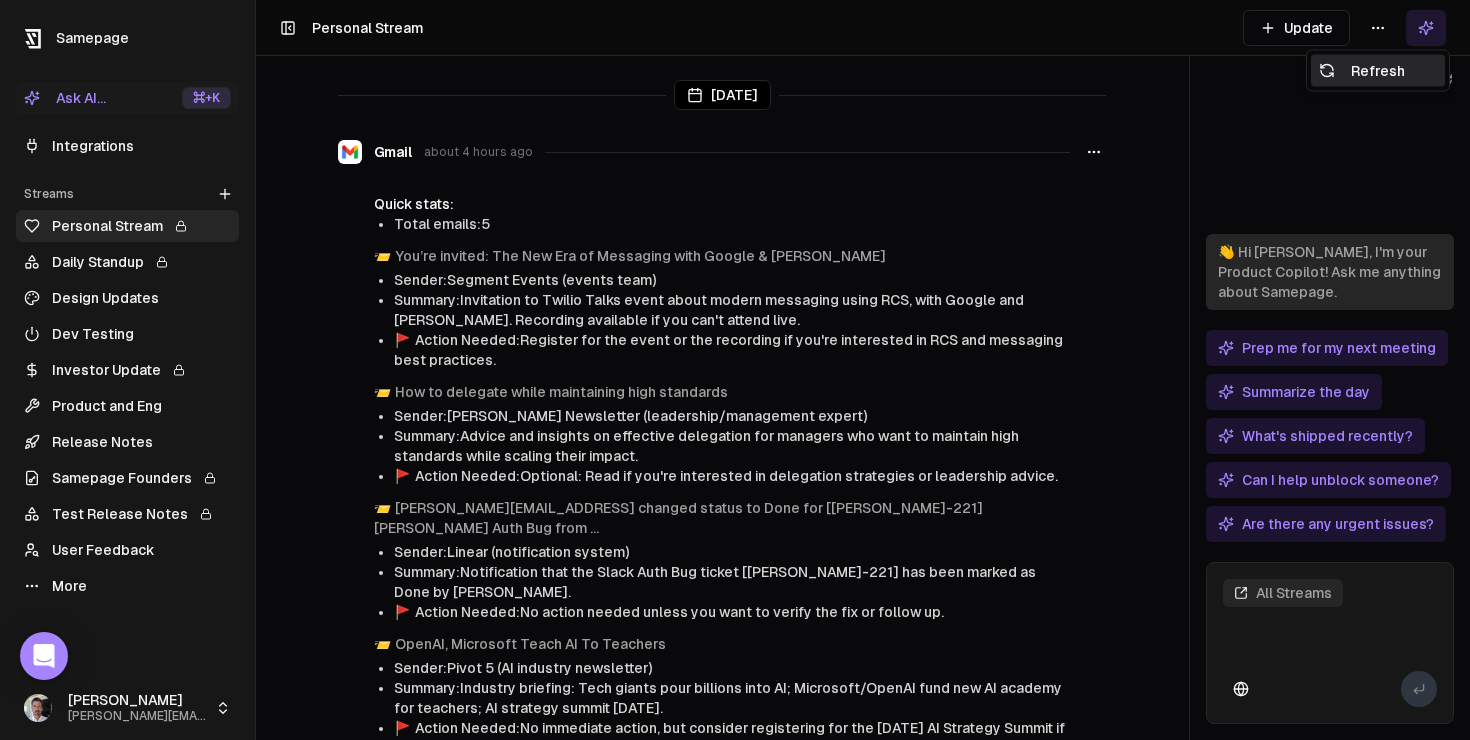 click on "Refresh" at bounding box center [1378, 71] 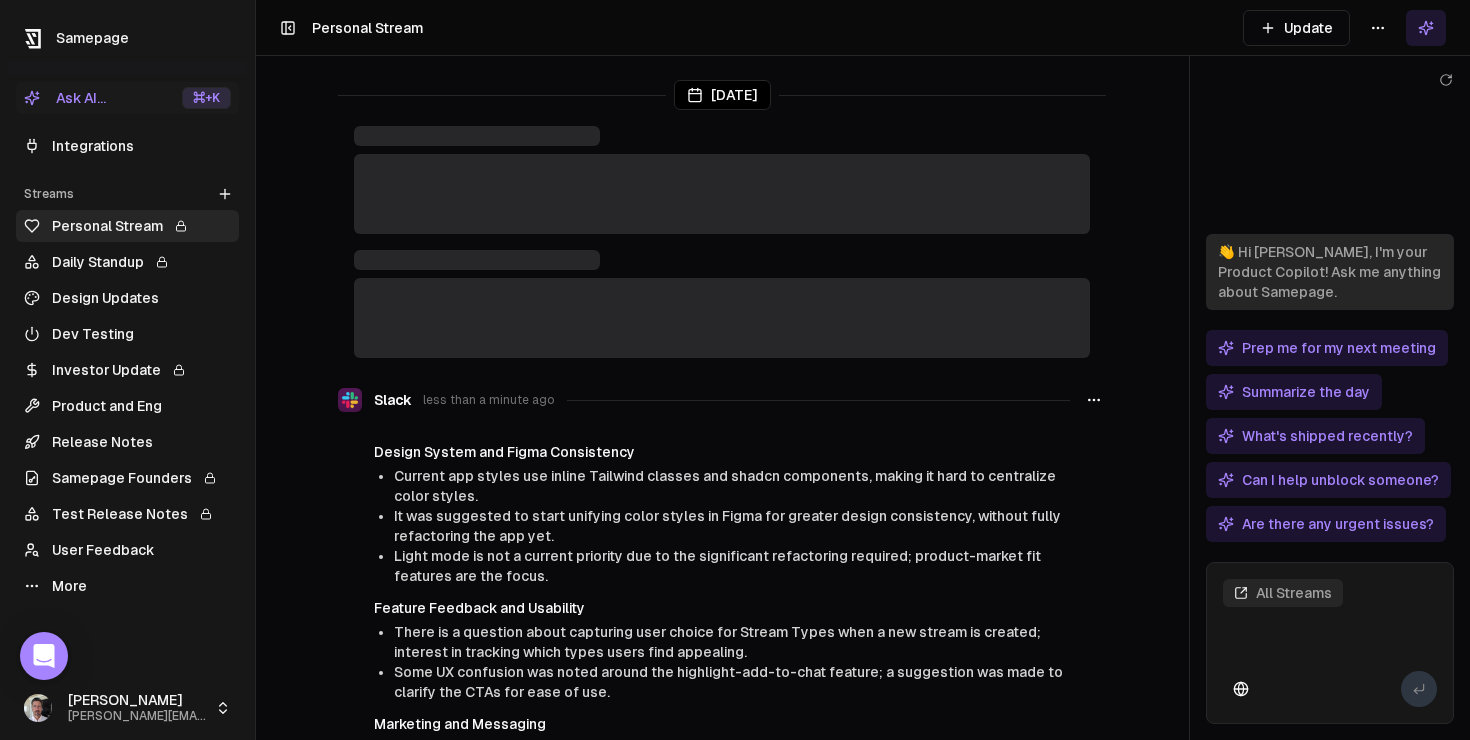 click on "Prep me for my next meeting" at bounding box center (1327, 348) 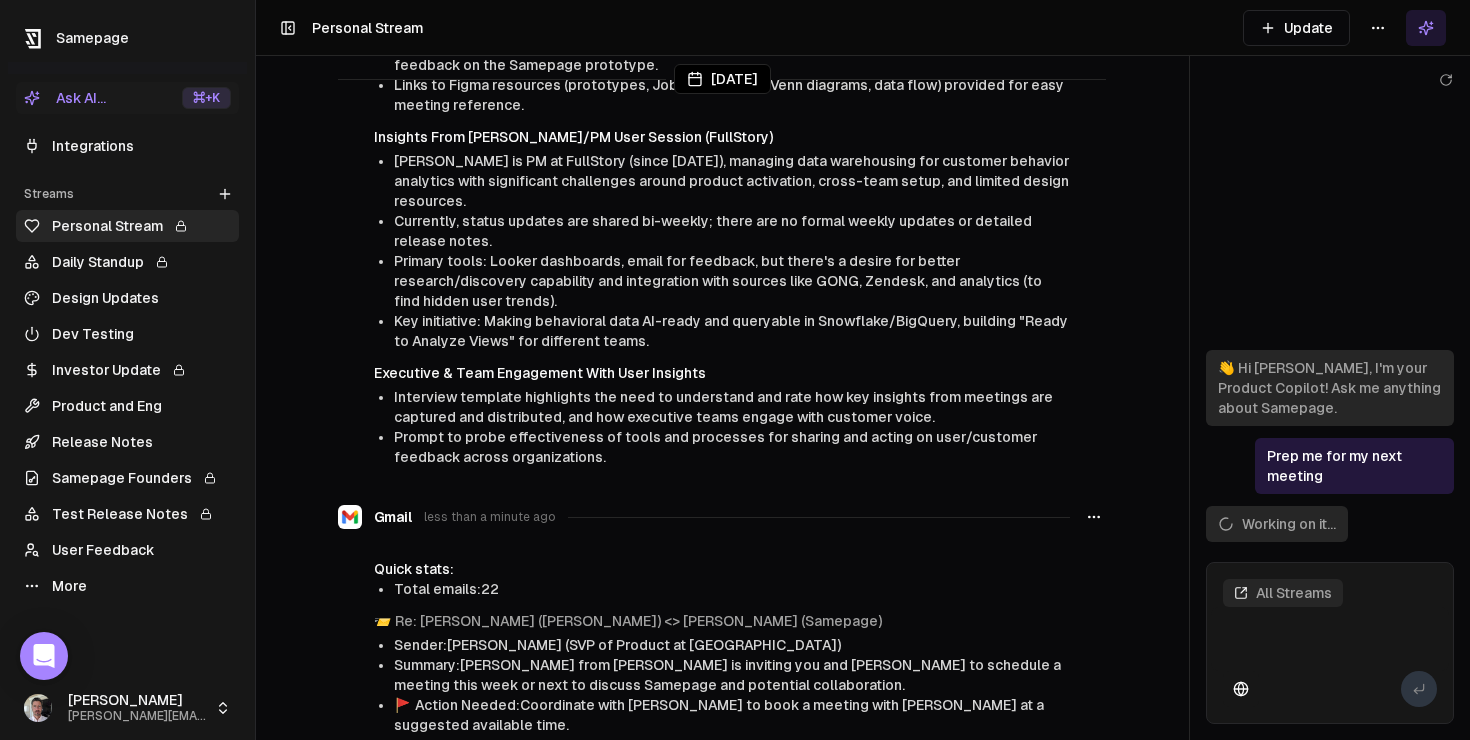 scroll, scrollTop: 0, scrollLeft: 0, axis: both 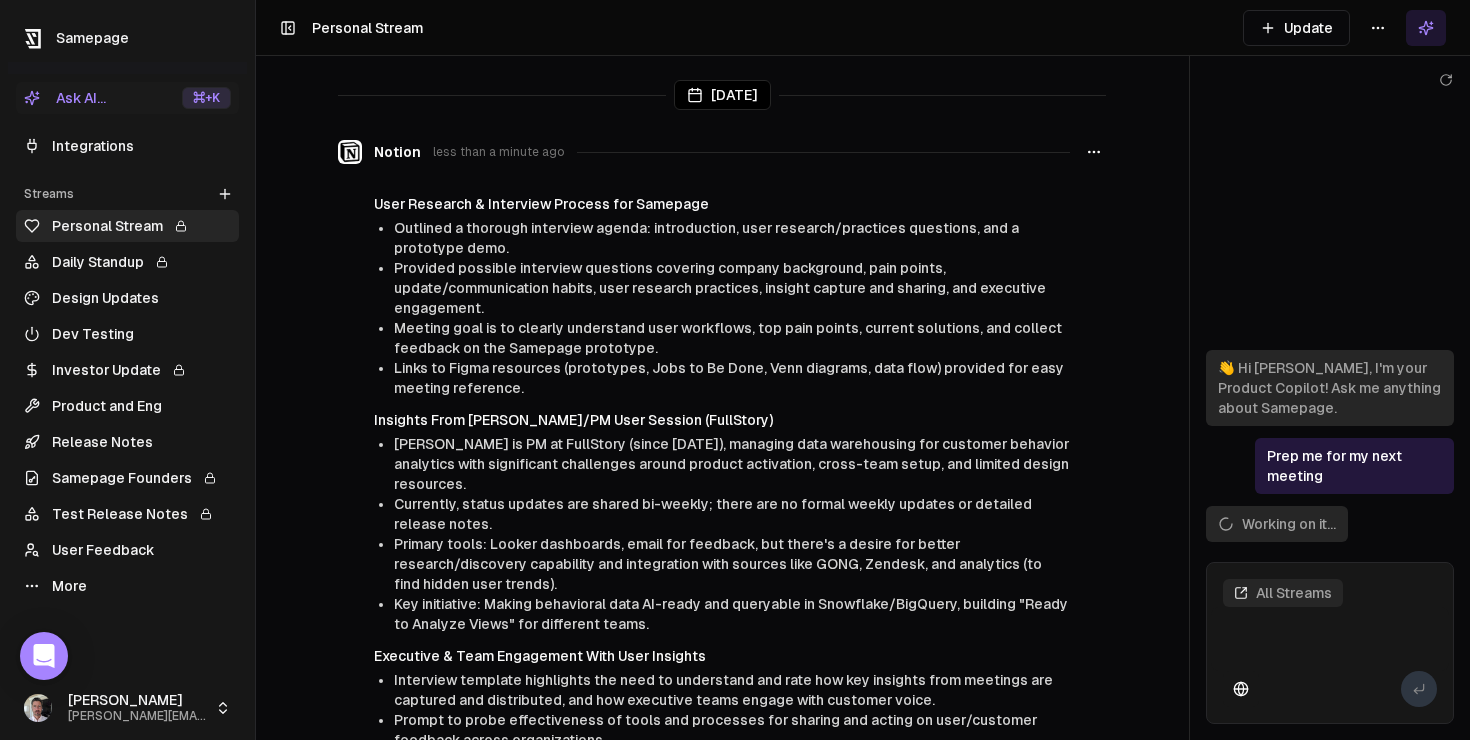 click on "Samepage Ask AI... ⌘ +K Integrations Streams   Create Stream Personal Stream Daily Standup Design Updates Dev Testing Investor Update Product and Eng Release Notes Samepage Founders Test Release Notes User Feedback  More Paul paul@samepage.ai Toggle Sidebar Personal Stream Update Today Notion less than a minute ago User Research & Interview Process for Samepage Outlined a thorough interview agenda: introduction, user research/practices questions, and a prototype demo.   Provided possible interview questions covering company background, pain points, update/communication habits, user research practices, insight capture and sharing, and executive engagement.   Meeting goal is to clearly understand user workflows, top pain points, current solutions, and collect feedback on the Samepage prototype.   Links to Figma resources (prototypes, Jobs to Be Done, Venn diagrams, data flow) provided for easy meeting reference.   Insights From Jeriel/PM User Session (FullStory)             Gmail less than a minute ago 22" at bounding box center (735, 370) 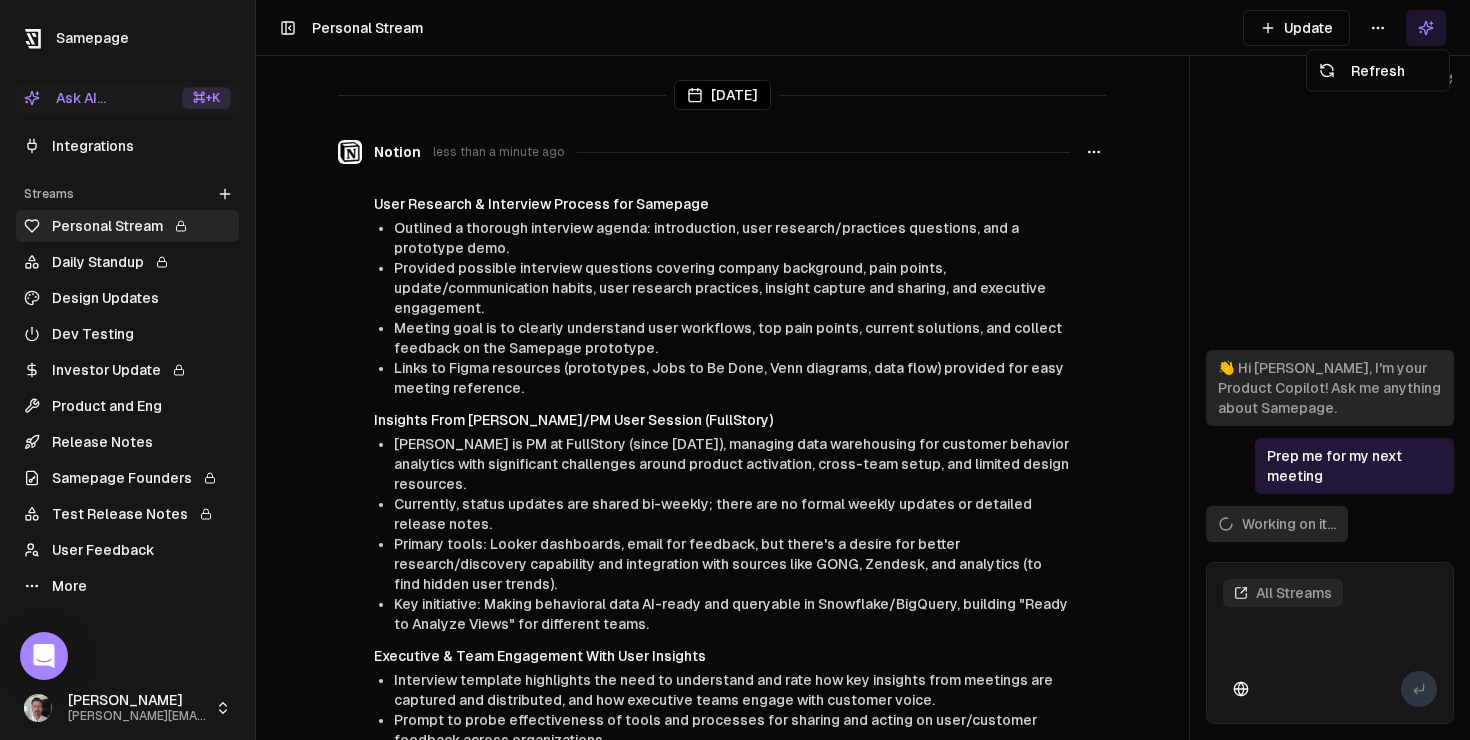 click on "Samepage Ask AI... ⌘ +K Integrations Streams   Create Stream Personal Stream Daily Standup Design Updates Dev Testing Investor Update Product and Eng Release Notes Samepage Founders Test Release Notes User Feedback  More Paul paul@samepage.ai Toggle Sidebar Personal Stream Update Today Notion less than a minute ago User Research & Interview Process for Samepage Outlined a thorough interview agenda: introduction, user research/practices questions, and a prototype demo.   Provided possible interview questions covering company background, pain points, update/communication habits, user research practices, insight capture and sharing, and executive engagement.   Meeting goal is to clearly understand user workflows, top pain points, current solutions, and collect feedback on the Samepage prototype.   Links to Figma resources (prototypes, Jobs to Be Done, Venn diagrams, data flow) provided for easy meeting reference.   Insights From Jeriel/PM User Session (FullStory)             Gmail less than a minute ago 22" at bounding box center [735, 370] 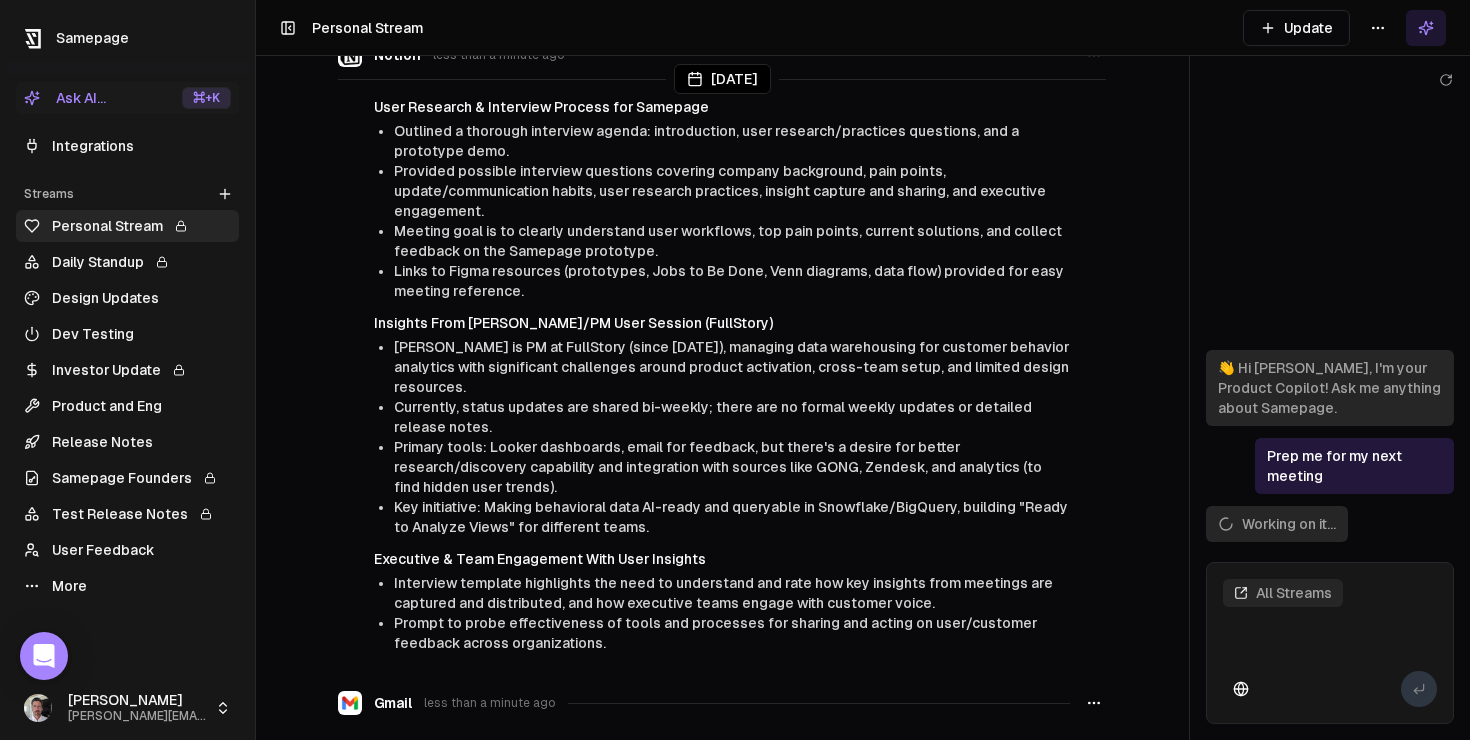 scroll, scrollTop: 0, scrollLeft: 0, axis: both 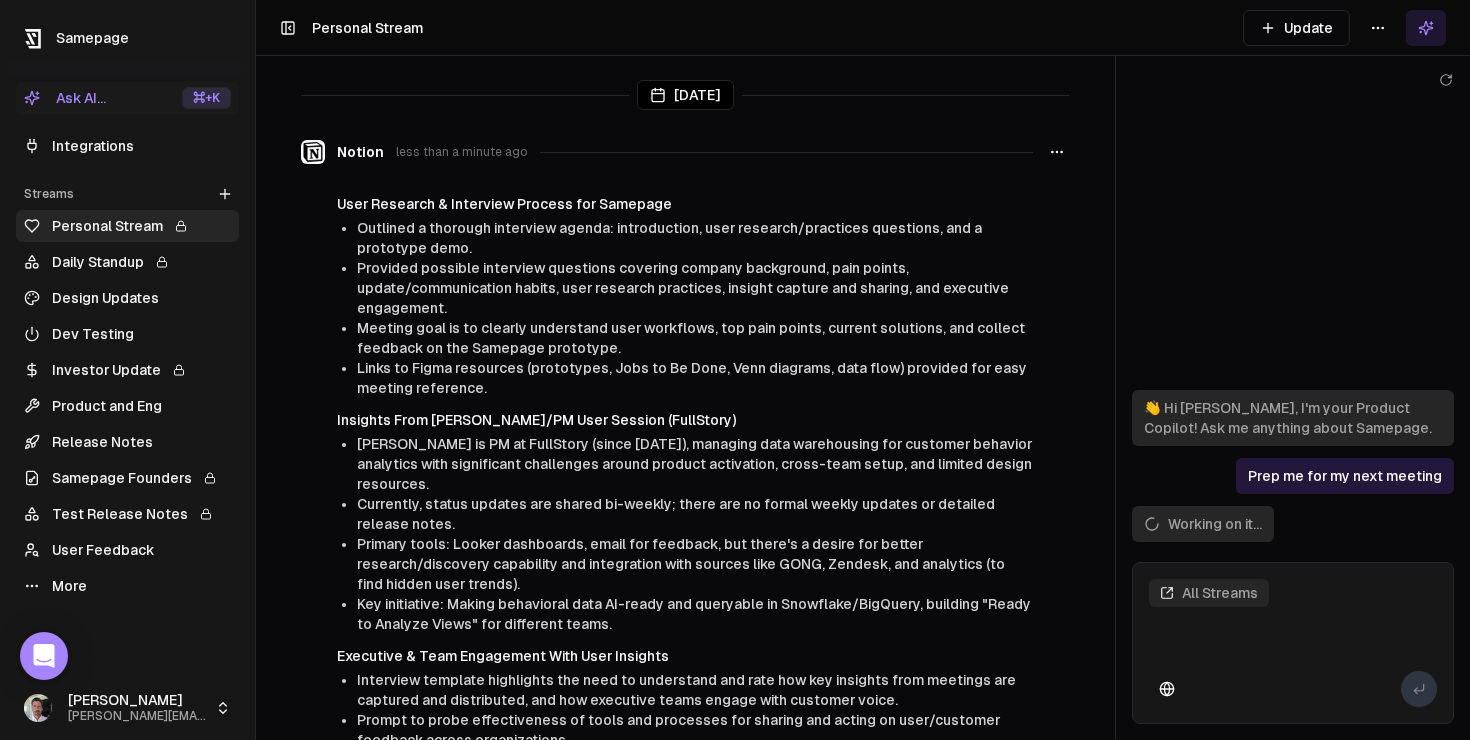 click on "Today Notion less than a minute ago User Research & Interview Process for Samepage Outlined a thorough interview agenda: introduction, user research/practices questions, and a prototype demo.   Provided possible interview questions covering company background, pain points, update/communication habits, user research practices, insight capture and sharing, and executive engagement.   Meeting goal is to clearly understand user workflows, top pain points, current solutions, and collect feedback on the Samepage prototype.   Links to Figma resources (prototypes, Jobs to Be Done, Venn diagrams, data flow) provided for easy meeting reference.   Insights From Jeriel/PM User Session (FullStory) Jeriel is PM at FullStory (since March 2025), managing data warehousing for customer behavior analytics with significant challenges around product activation, cross-team setup, and limited design resources.   Currently, status updates are shared bi-weekly; there are no formal weekly updates or detailed release notes." at bounding box center [863, 370] 